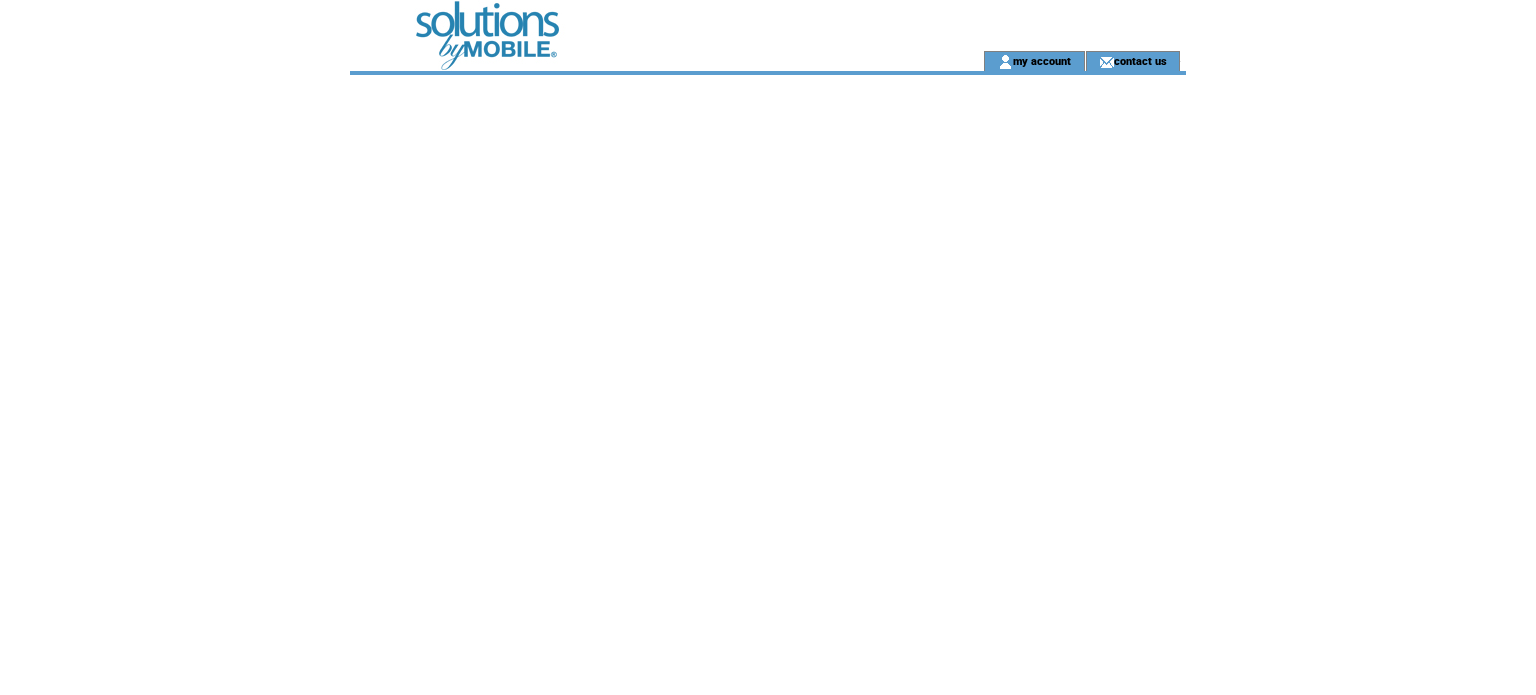 scroll, scrollTop: 0, scrollLeft: 0, axis: both 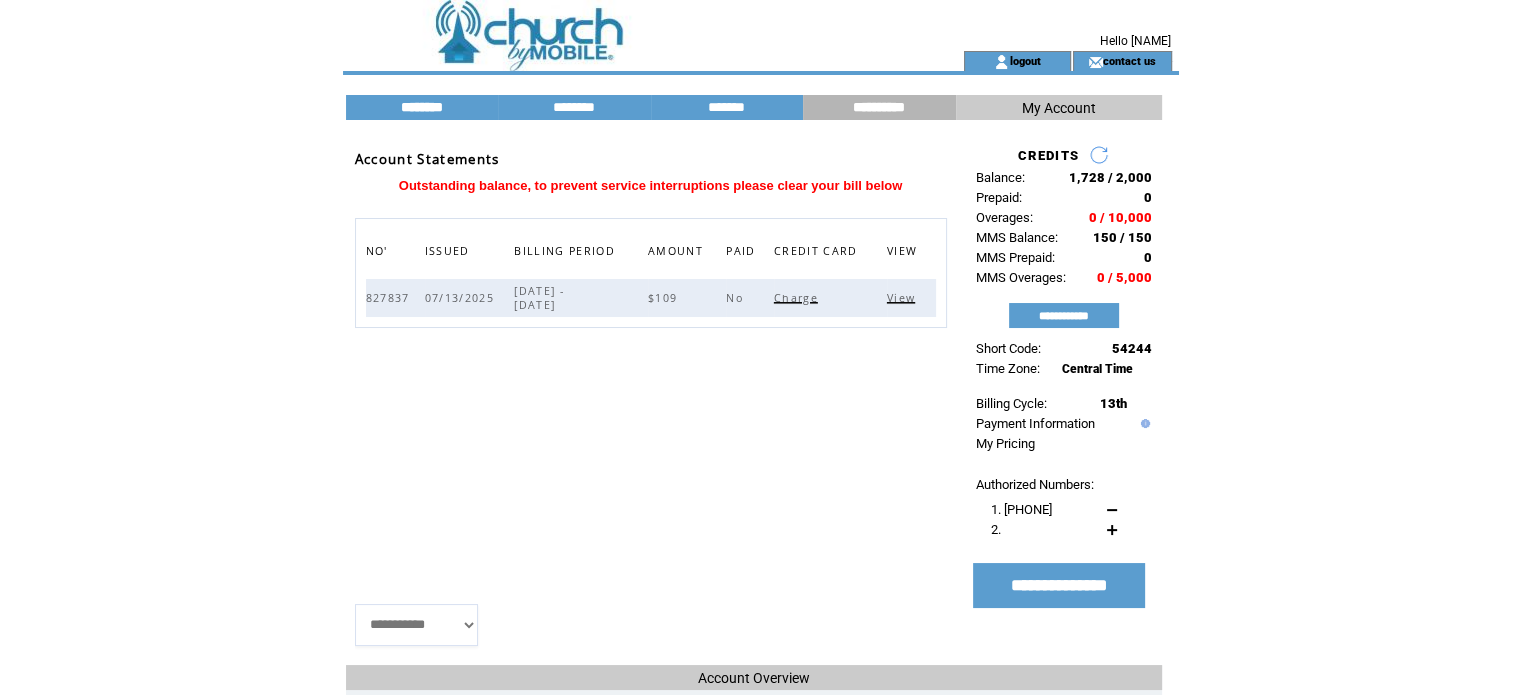 click on "********" at bounding box center [422, 107] 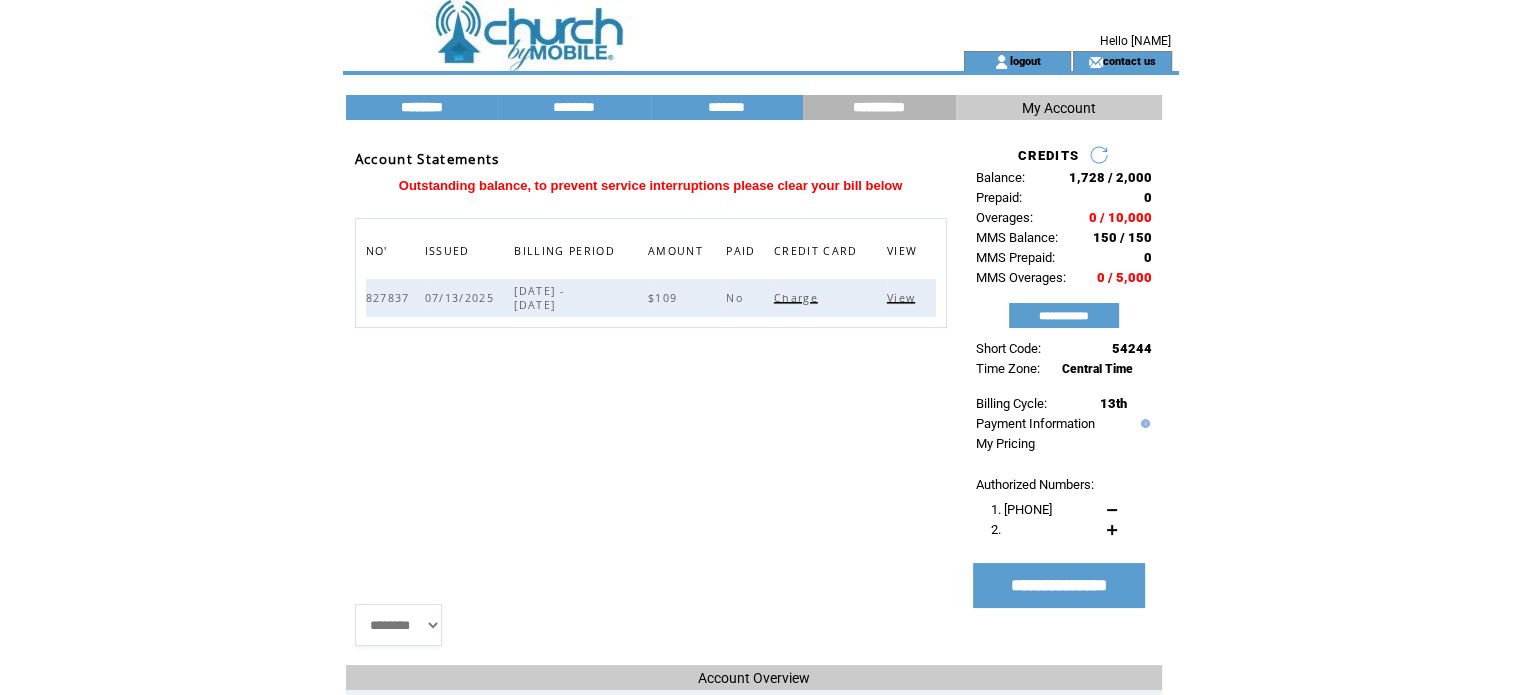 click on "********" at bounding box center (422, 107) 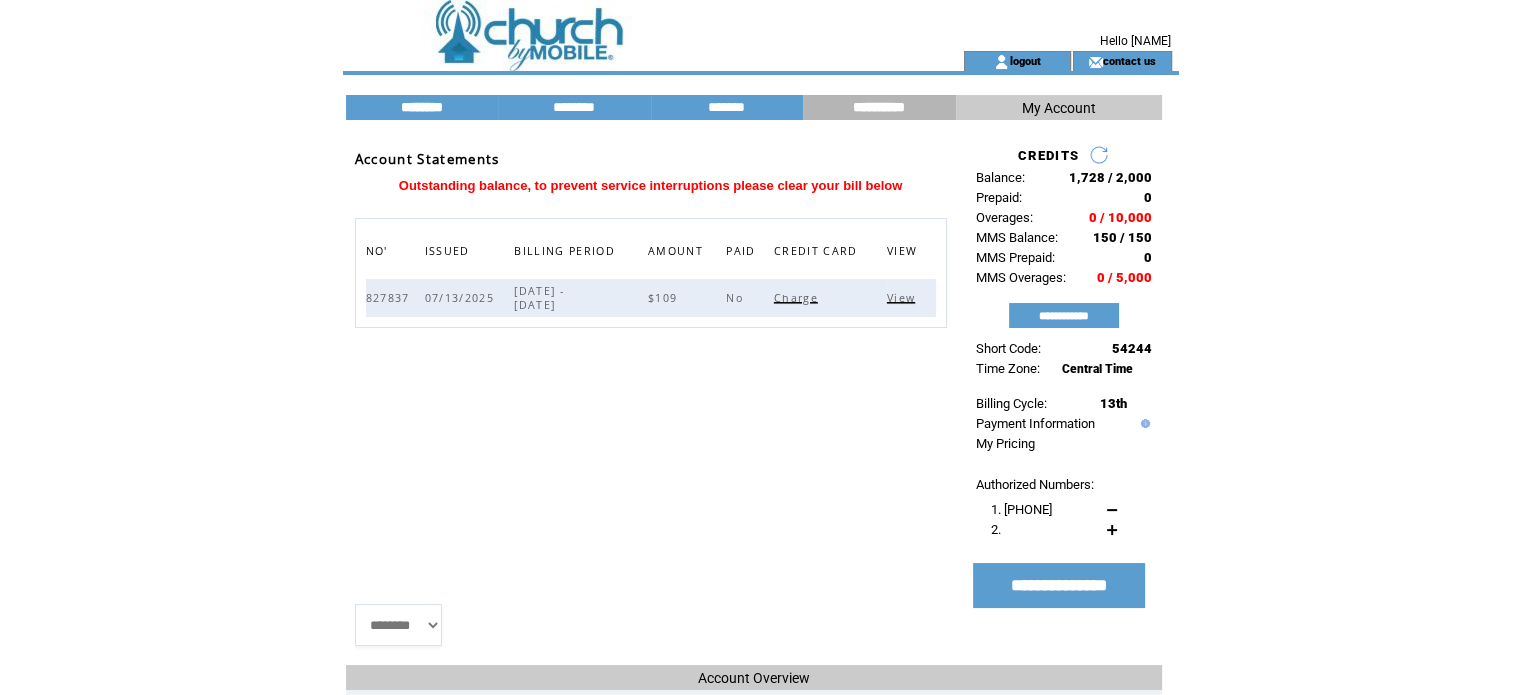 click on "********" at bounding box center (422, 107) 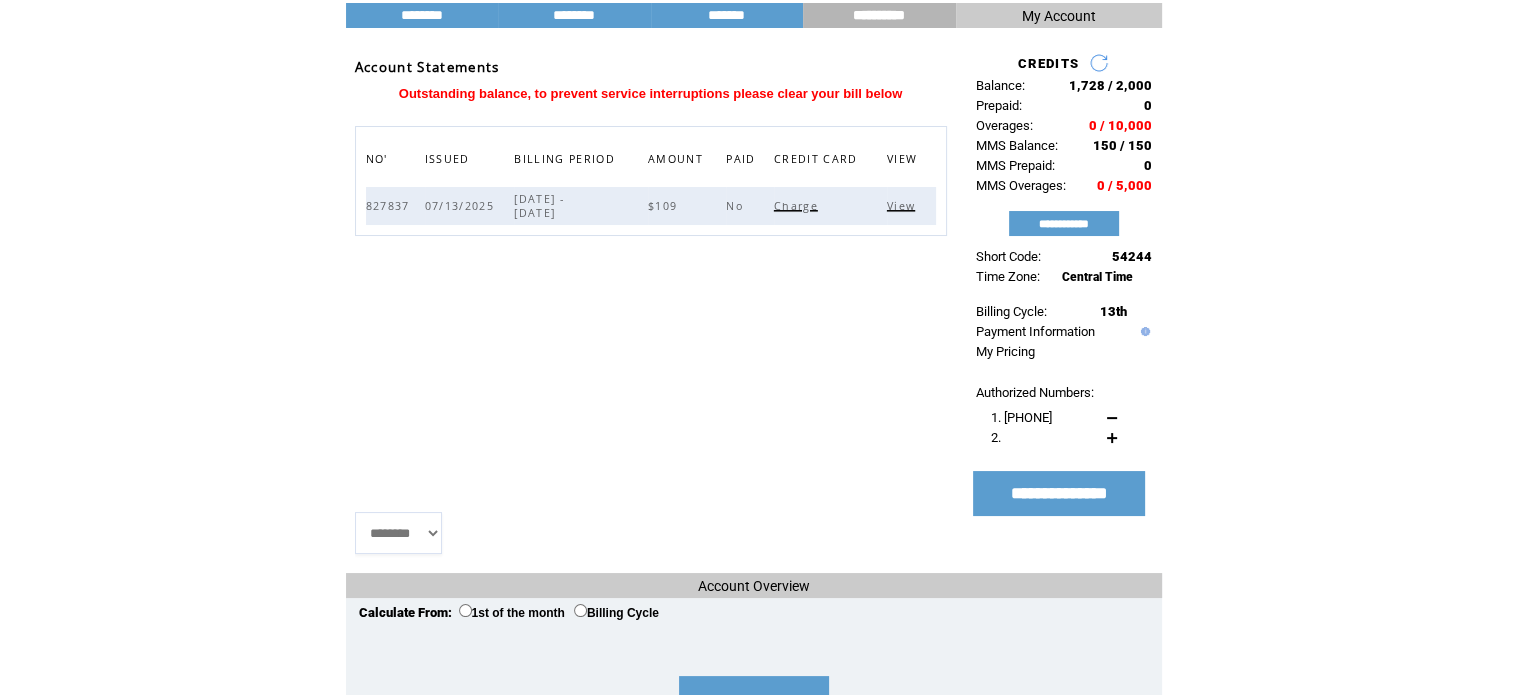 scroll, scrollTop: 0, scrollLeft: 0, axis: both 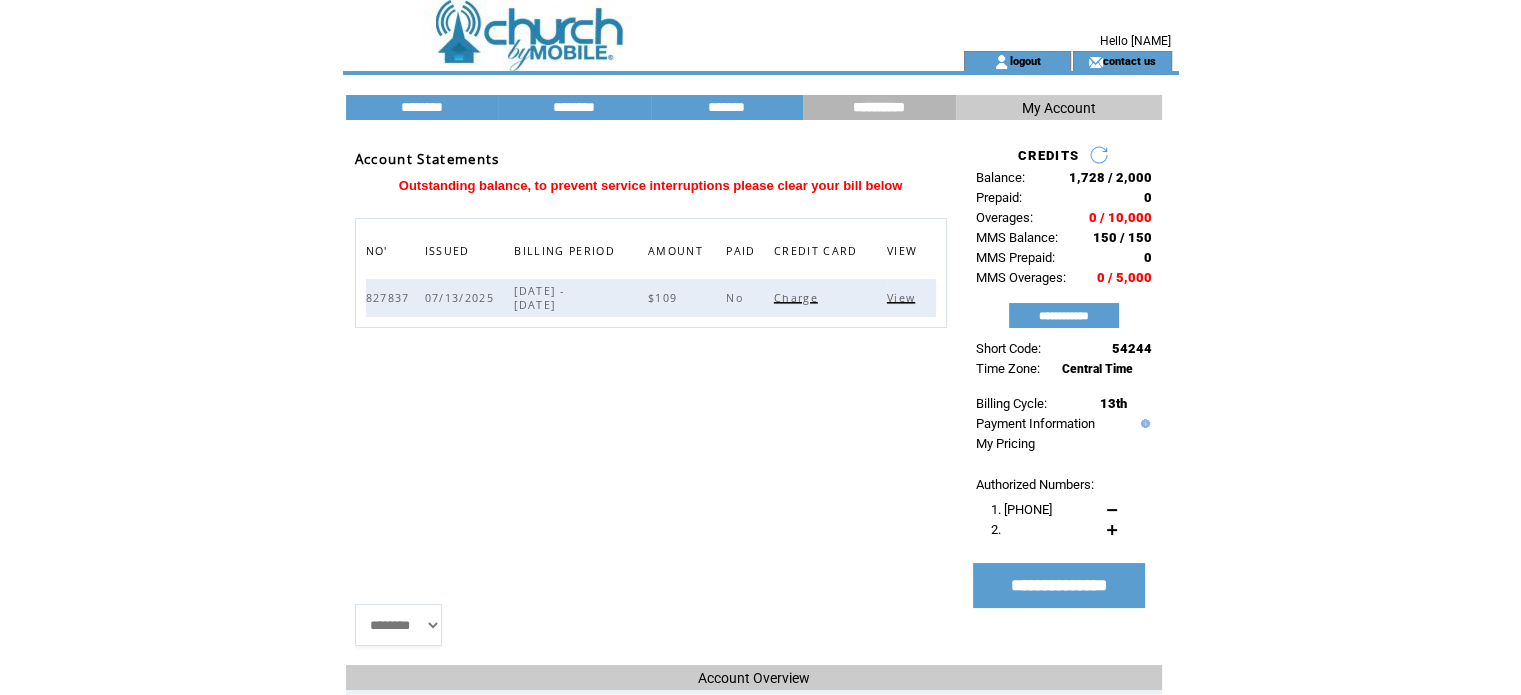 click on "********" at bounding box center (422, 107) 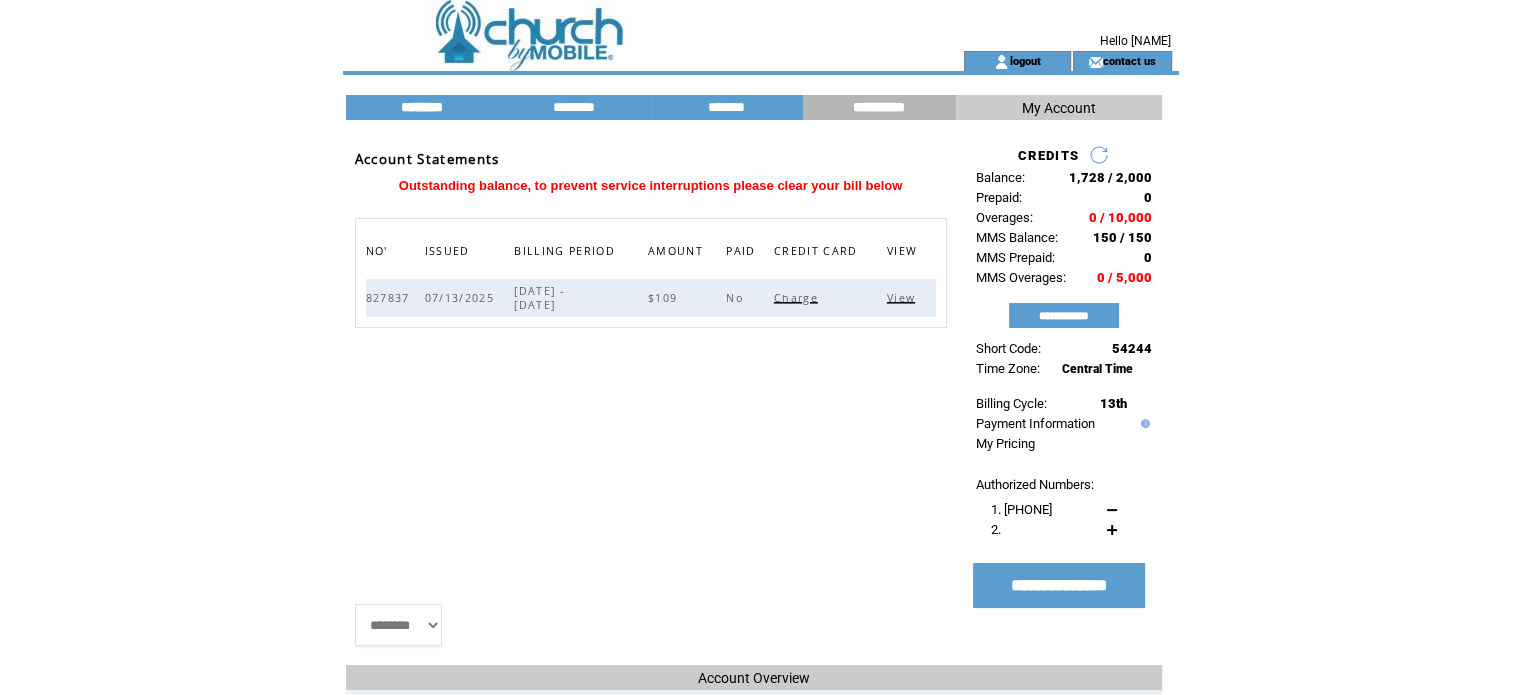 click on "********" at bounding box center (422, 107) 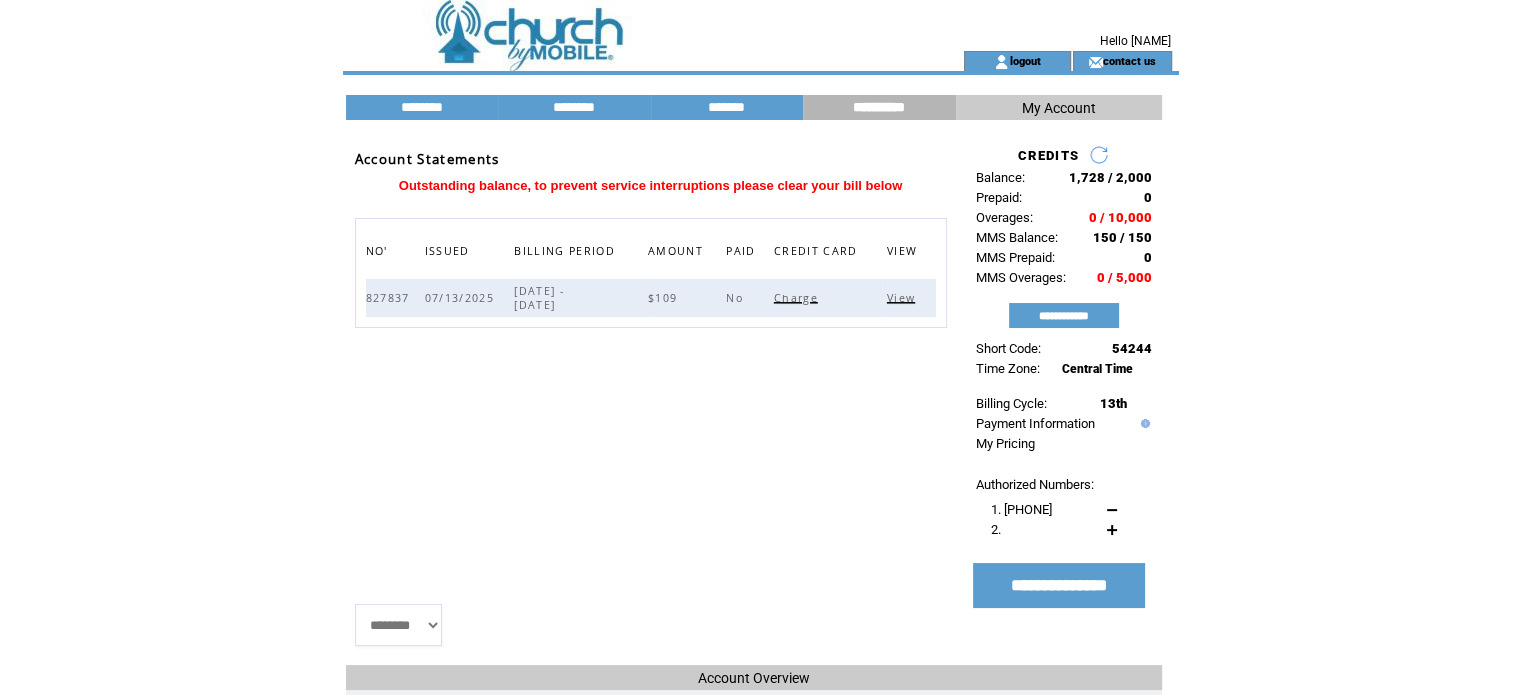 click at bounding box center (617, 25) 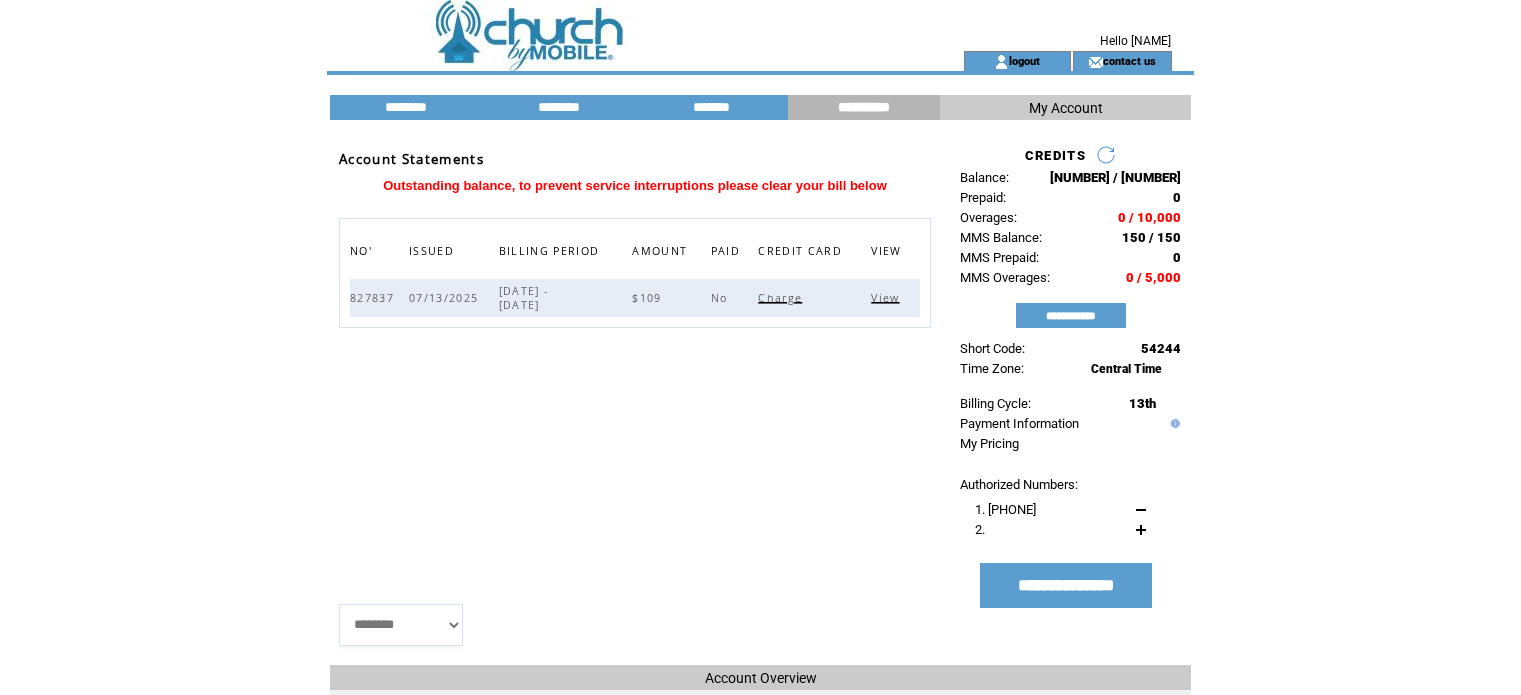 scroll, scrollTop: 0, scrollLeft: 0, axis: both 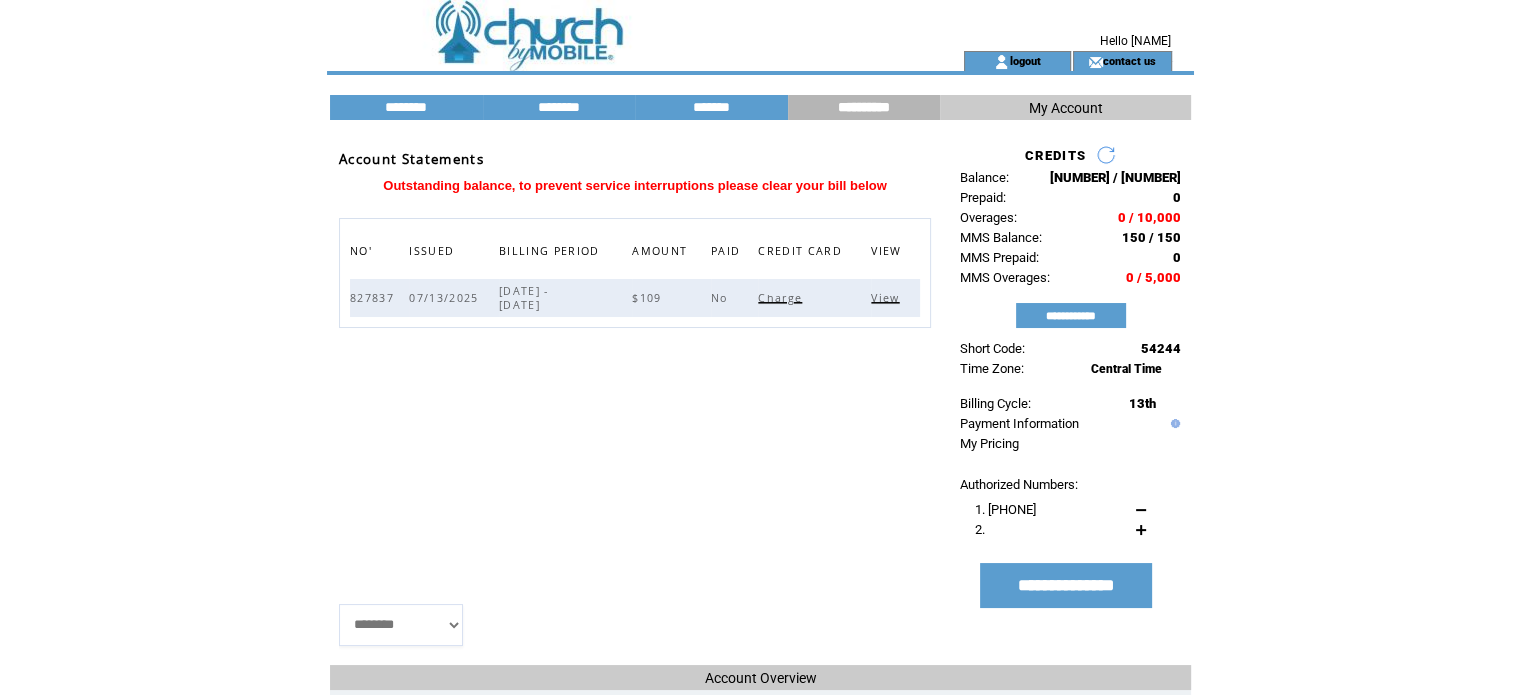 click on "**********" at bounding box center (864, 107) 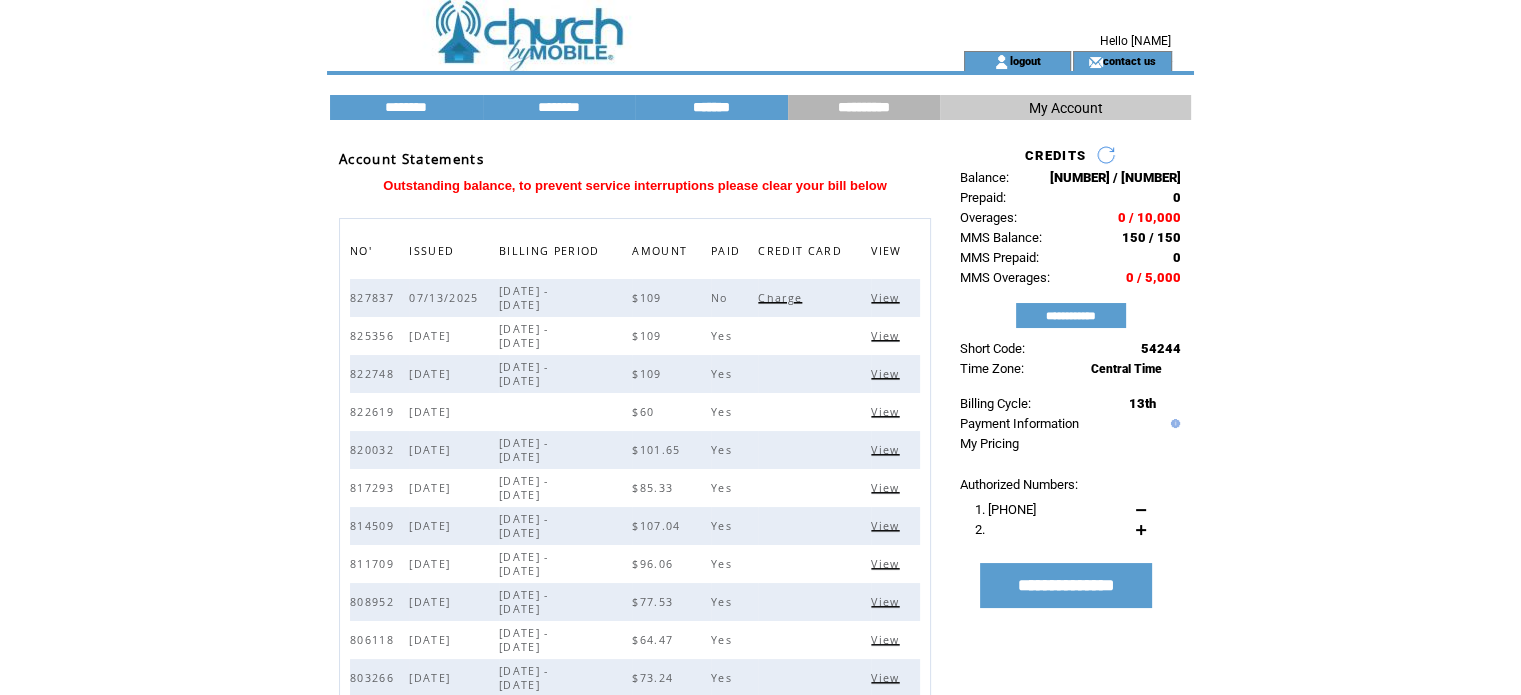 click on "*******" at bounding box center [711, 107] 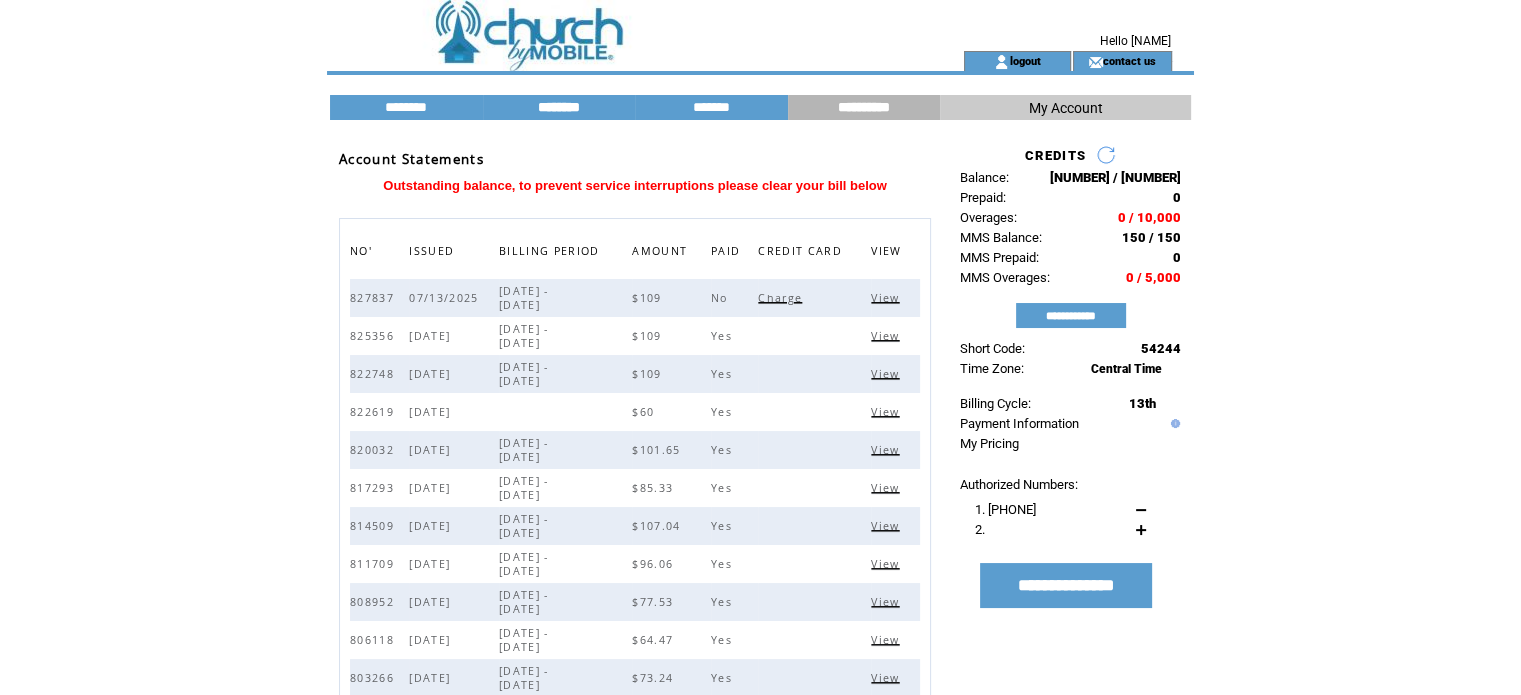 click on "********" at bounding box center [559, 107] 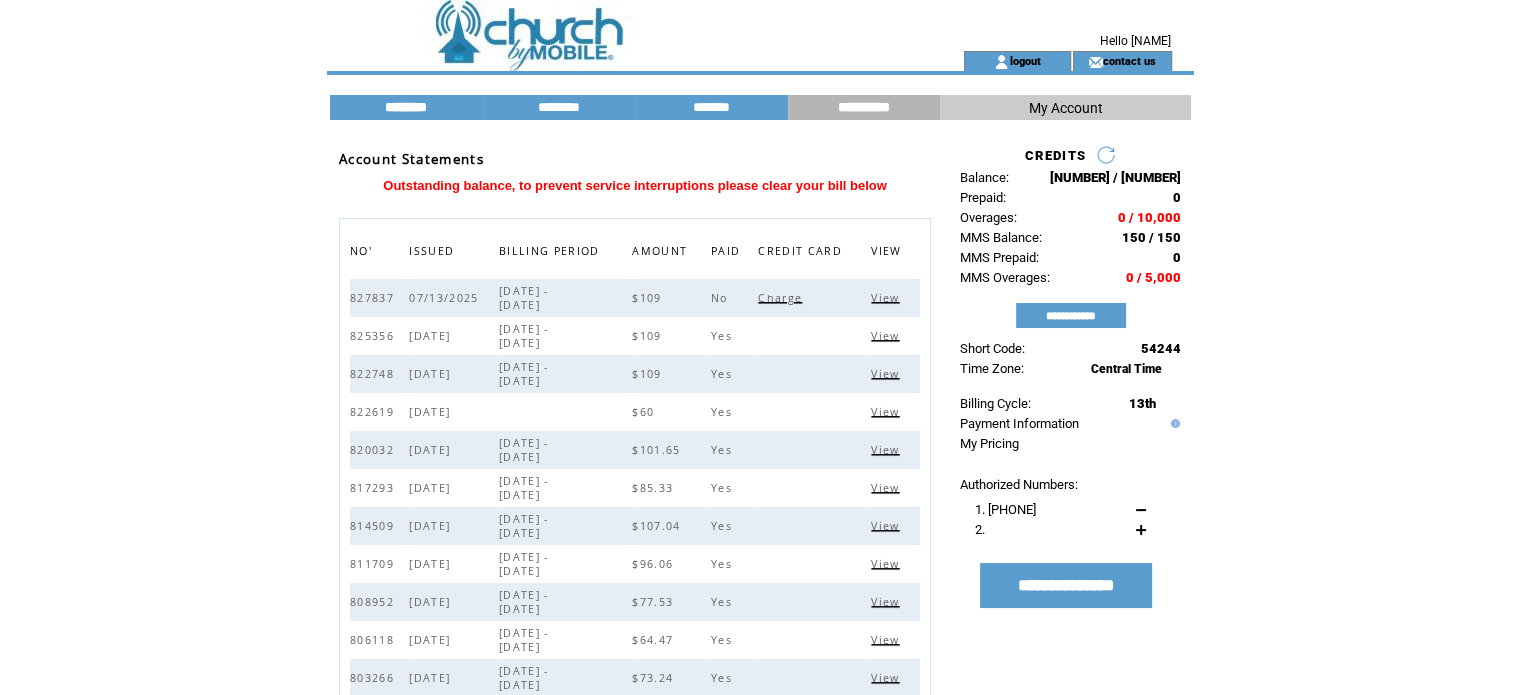 click on "********" at bounding box center (406, 107) 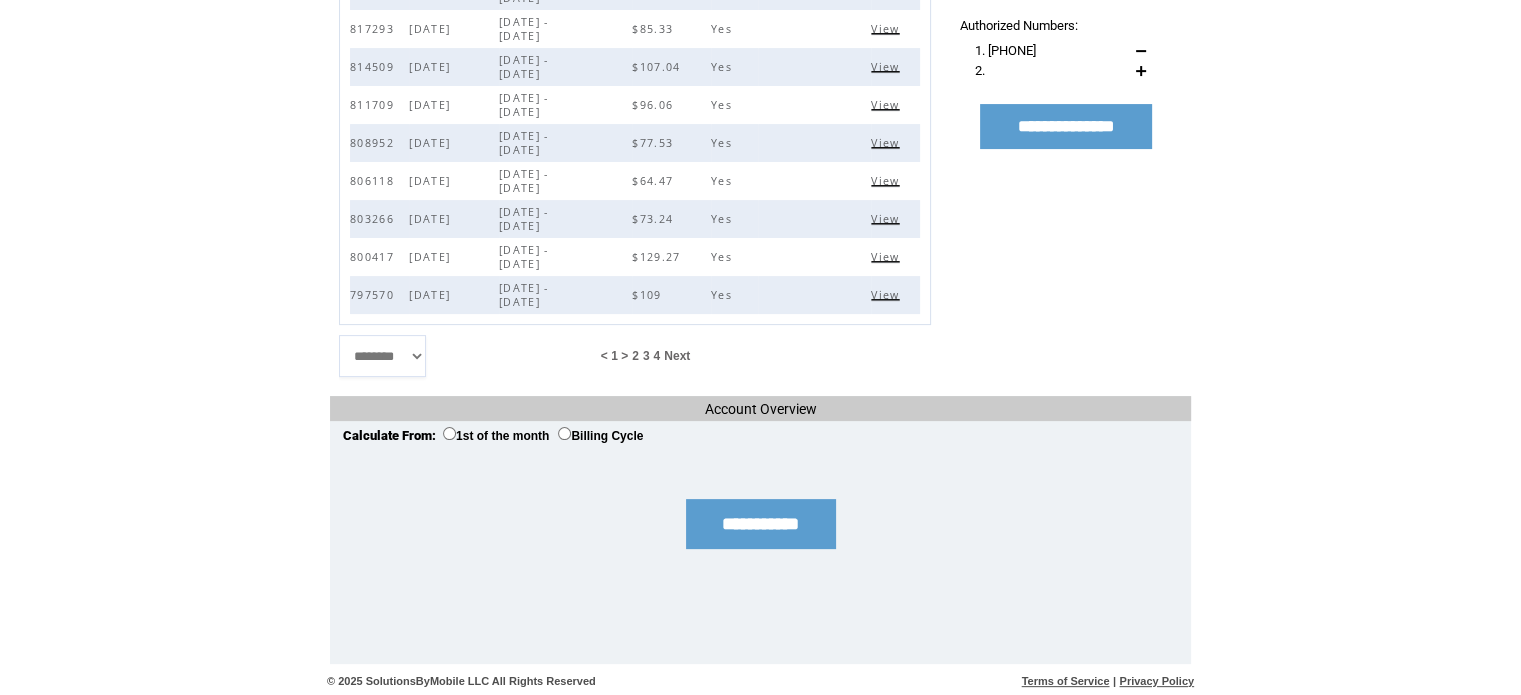 scroll, scrollTop: 0, scrollLeft: 0, axis: both 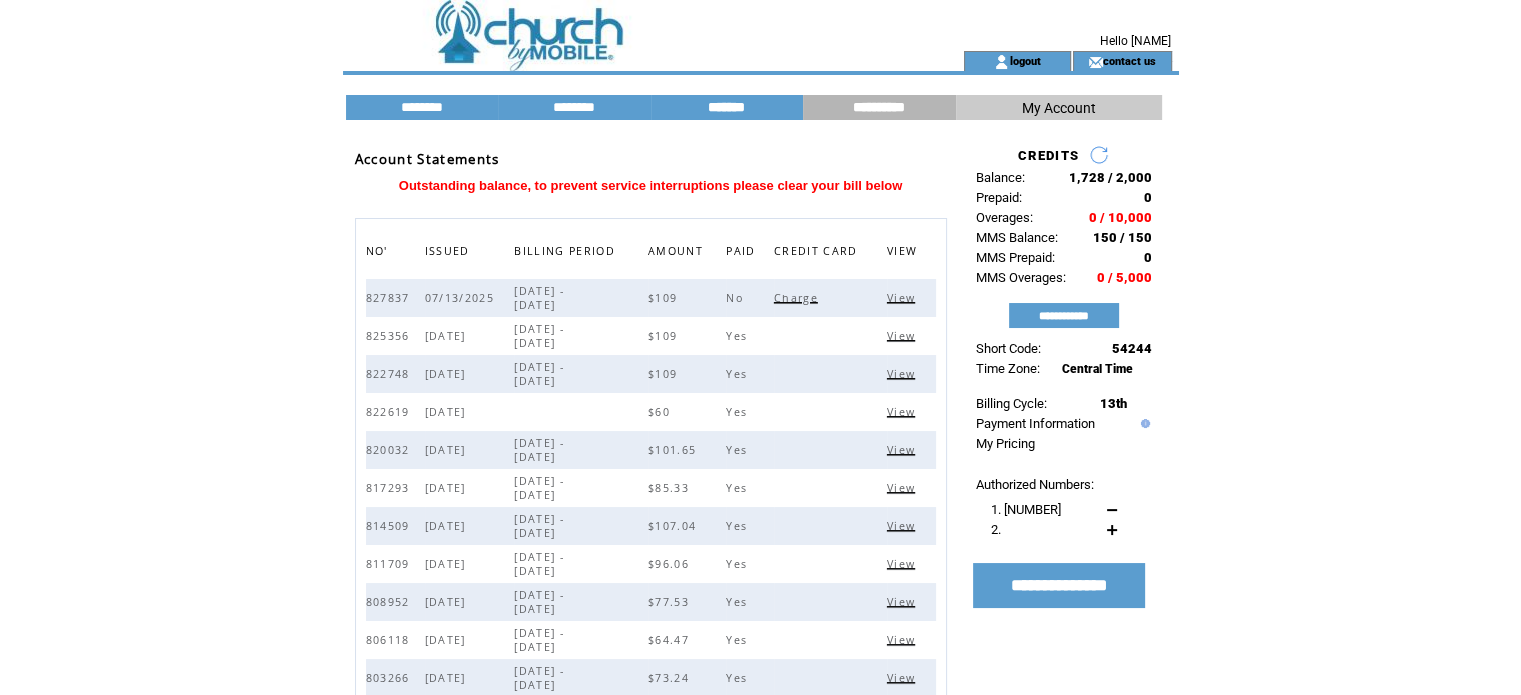 click on "*******" at bounding box center [727, 107] 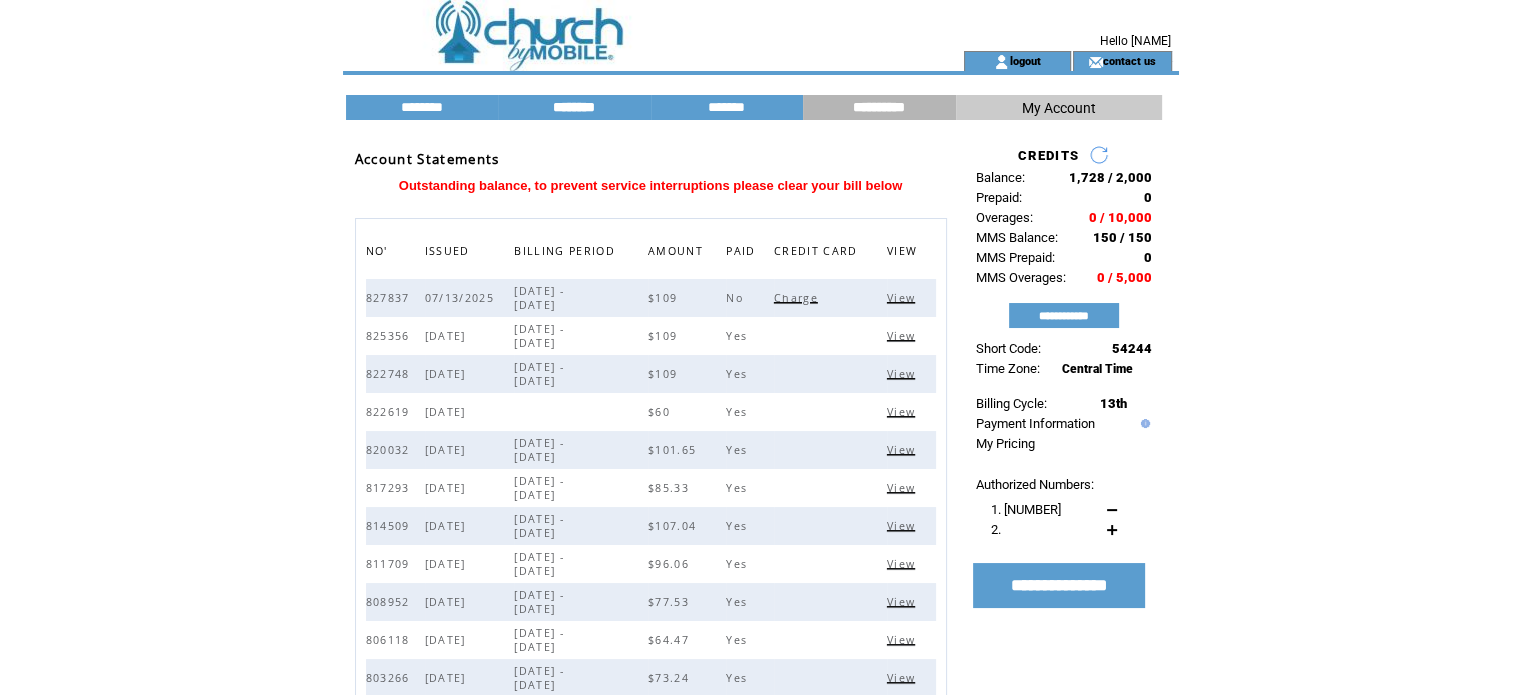 click on "********" at bounding box center [574, 107] 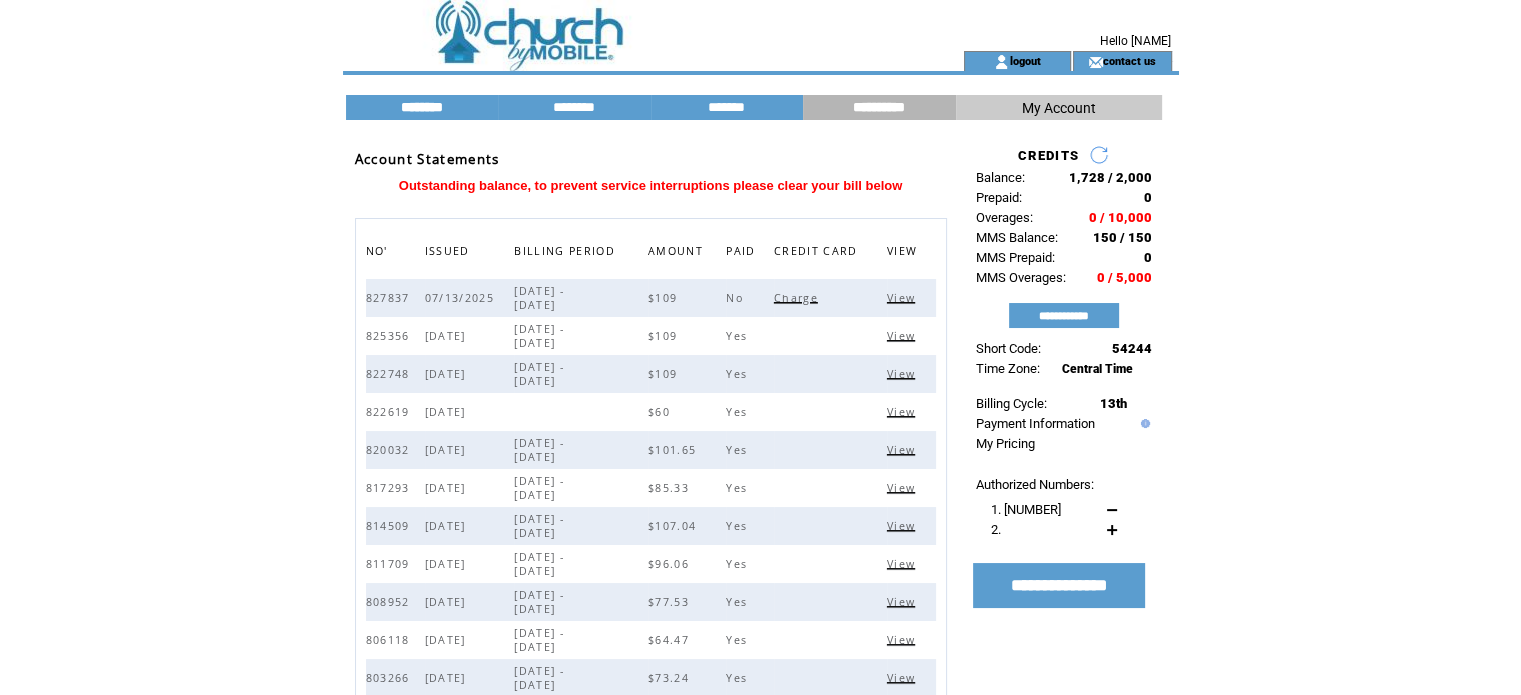 click on "********" at bounding box center (422, 107) 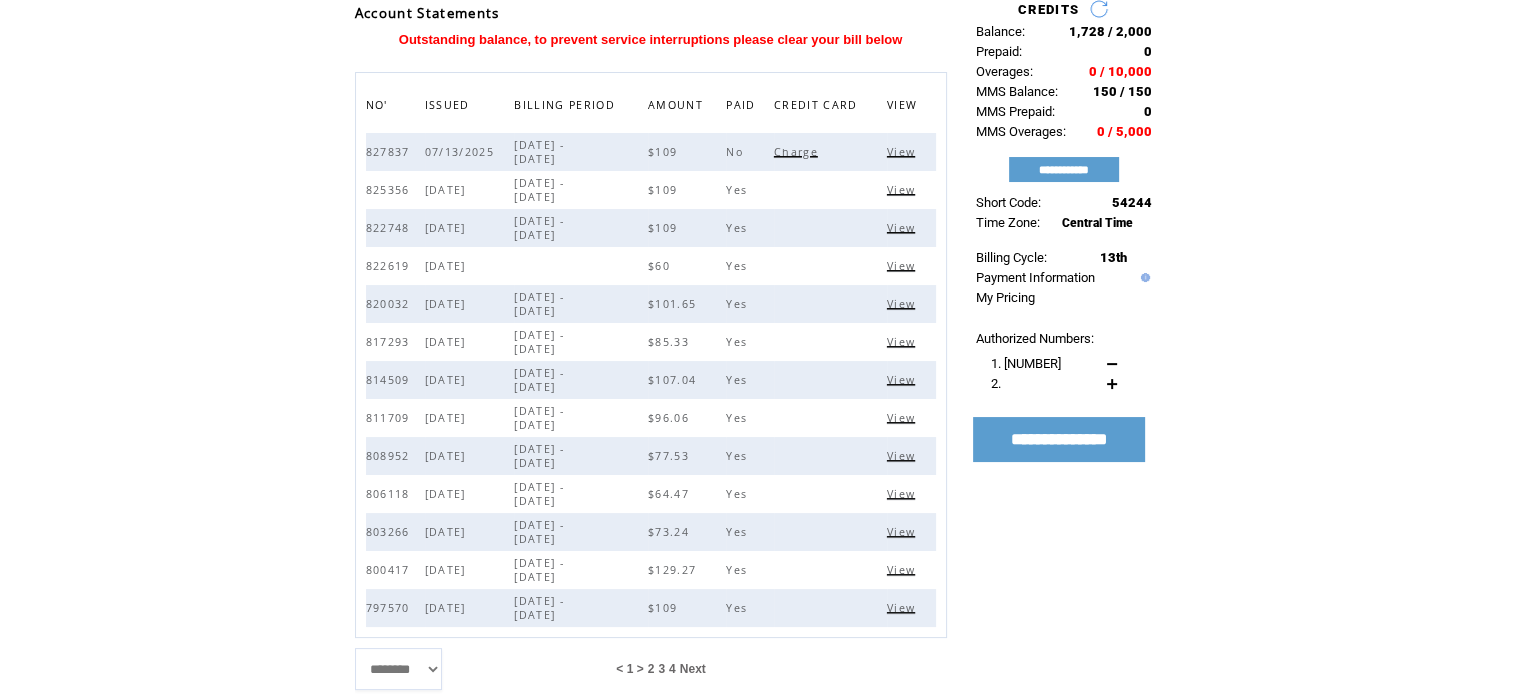 scroll, scrollTop: 0, scrollLeft: 0, axis: both 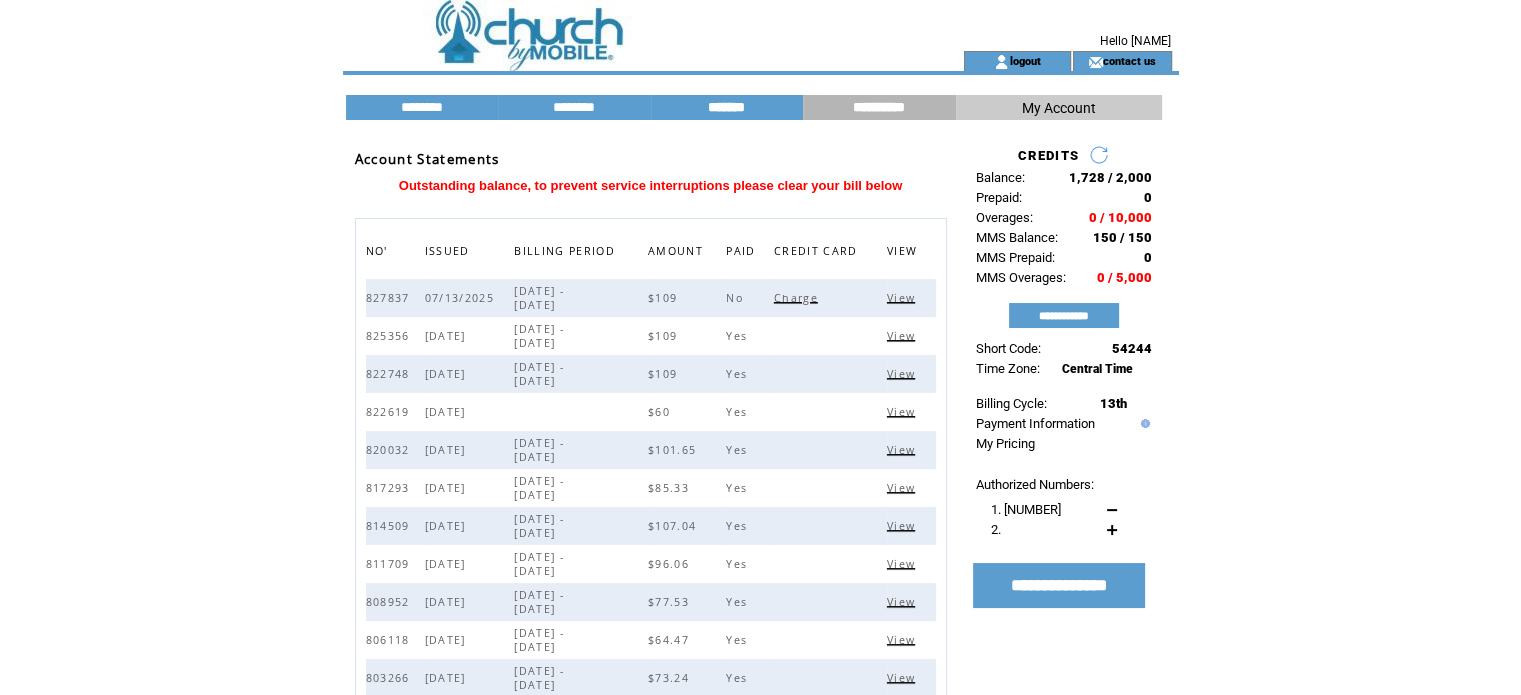 click on "*******" at bounding box center [727, 107] 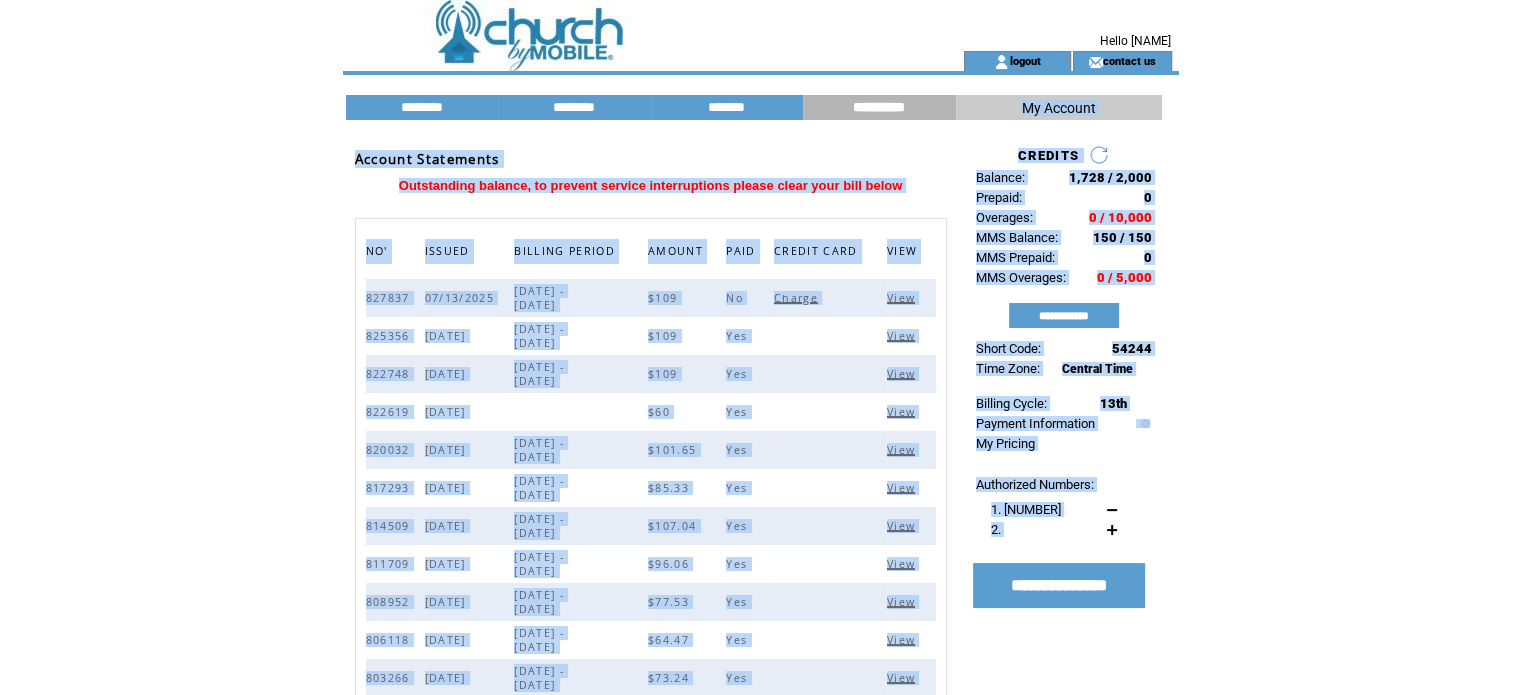 click on "**********" at bounding box center [761, 600] 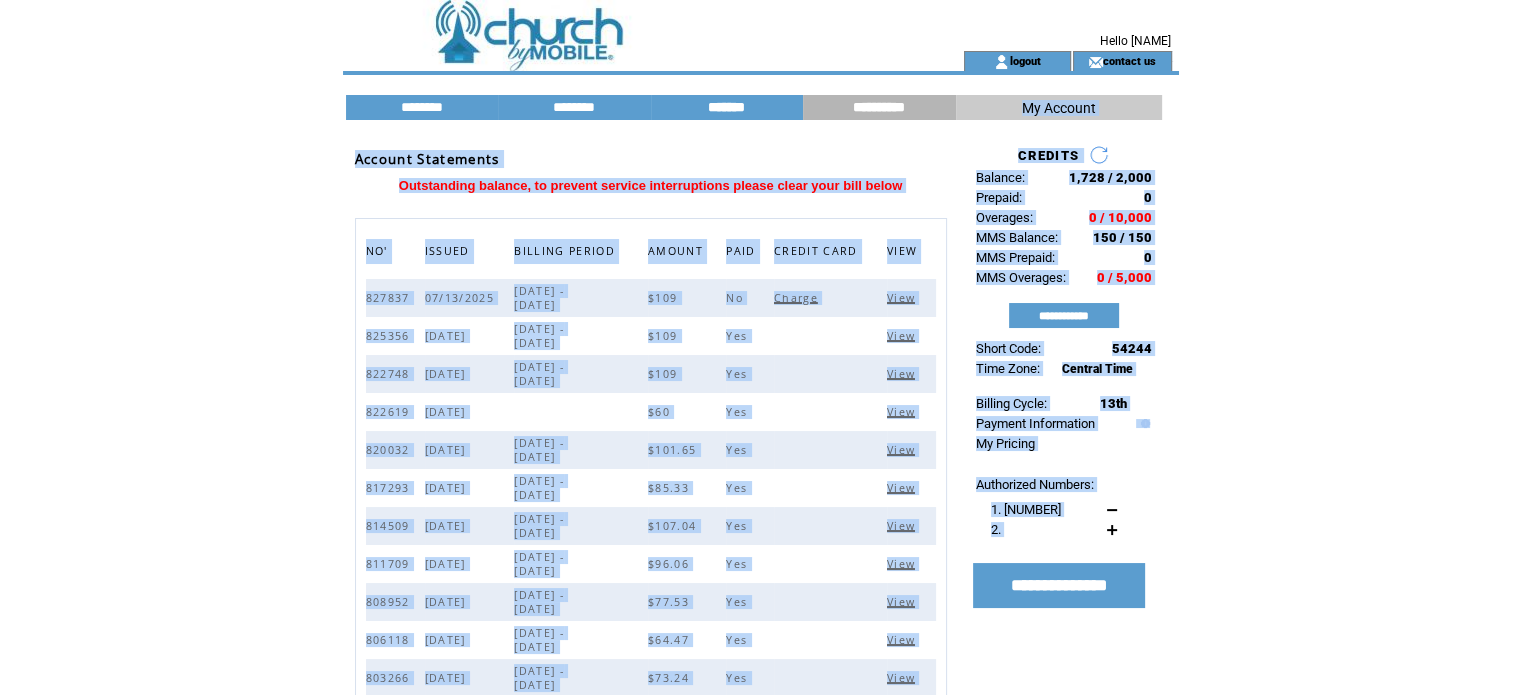 click on "*******" at bounding box center (727, 107) 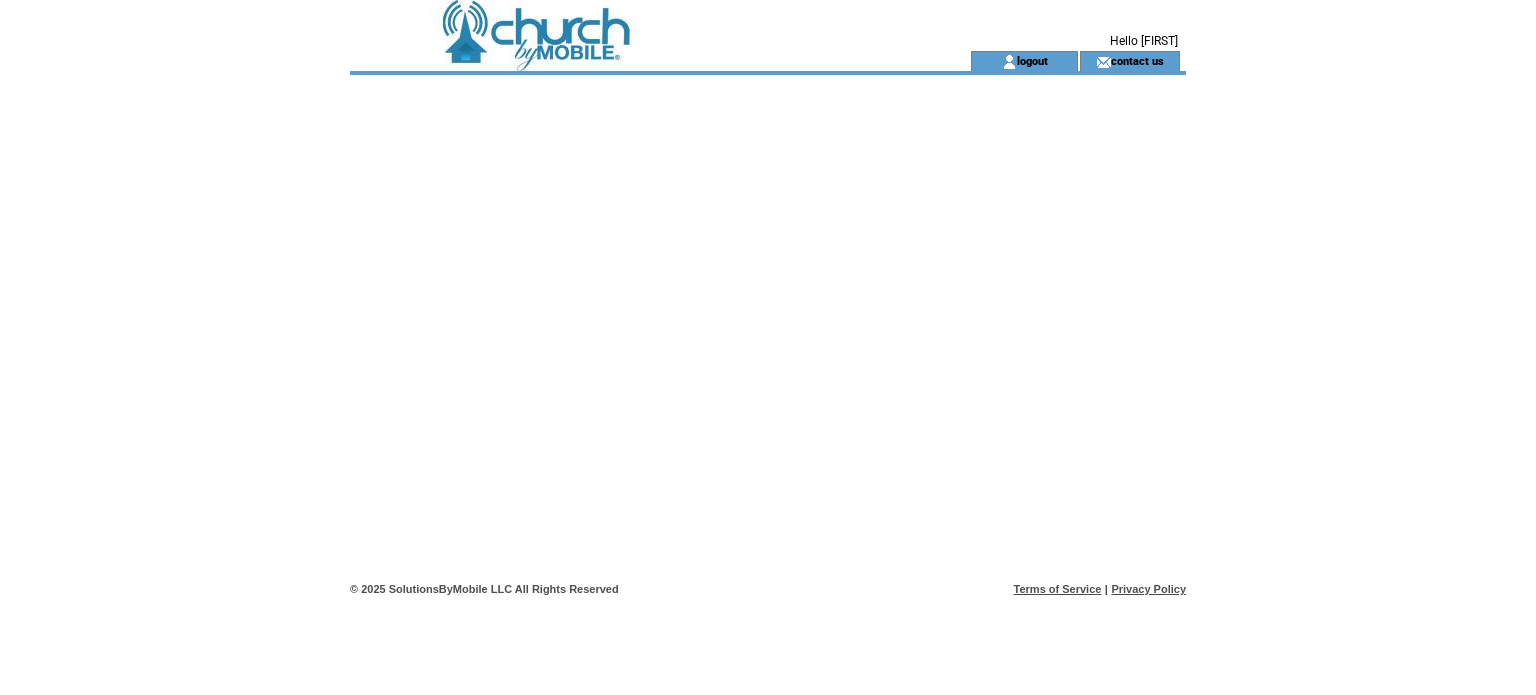 scroll, scrollTop: 0, scrollLeft: 0, axis: both 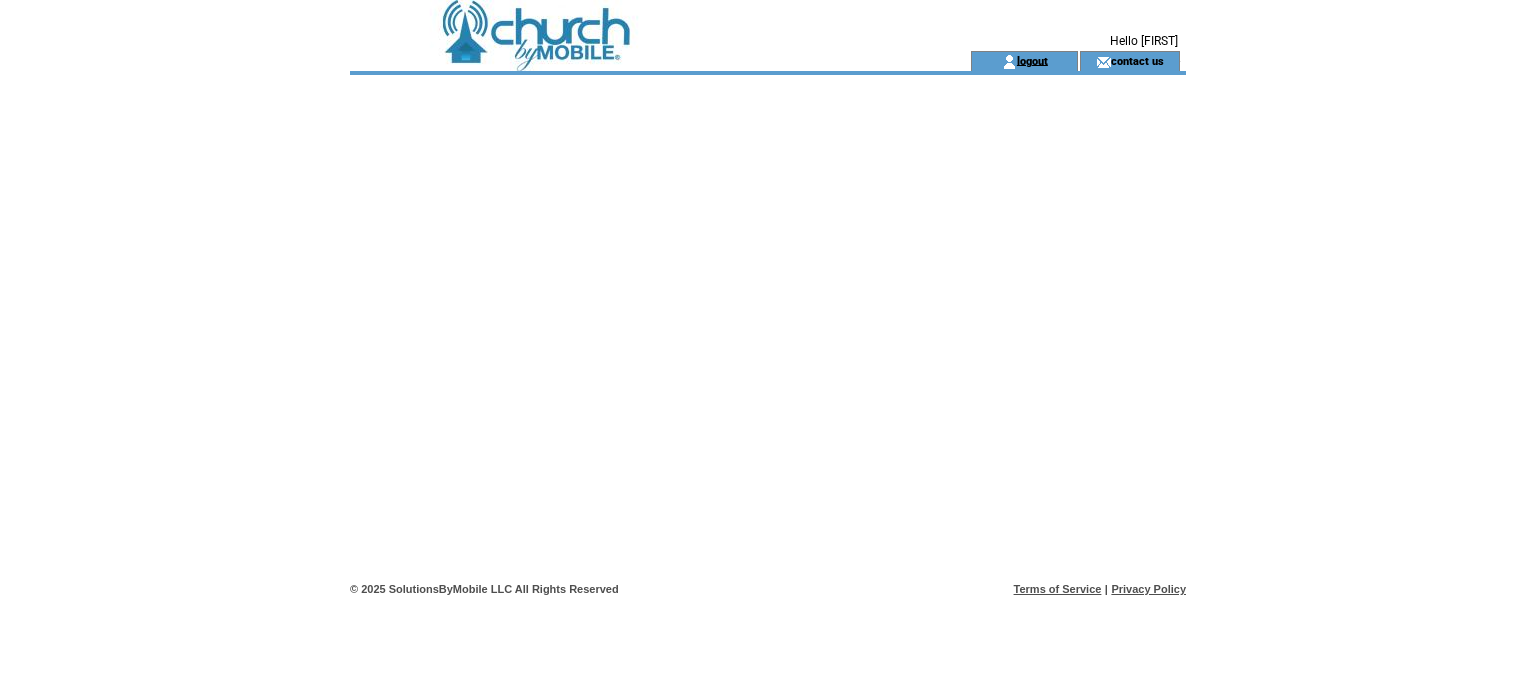 click on "logout" at bounding box center (1032, 60) 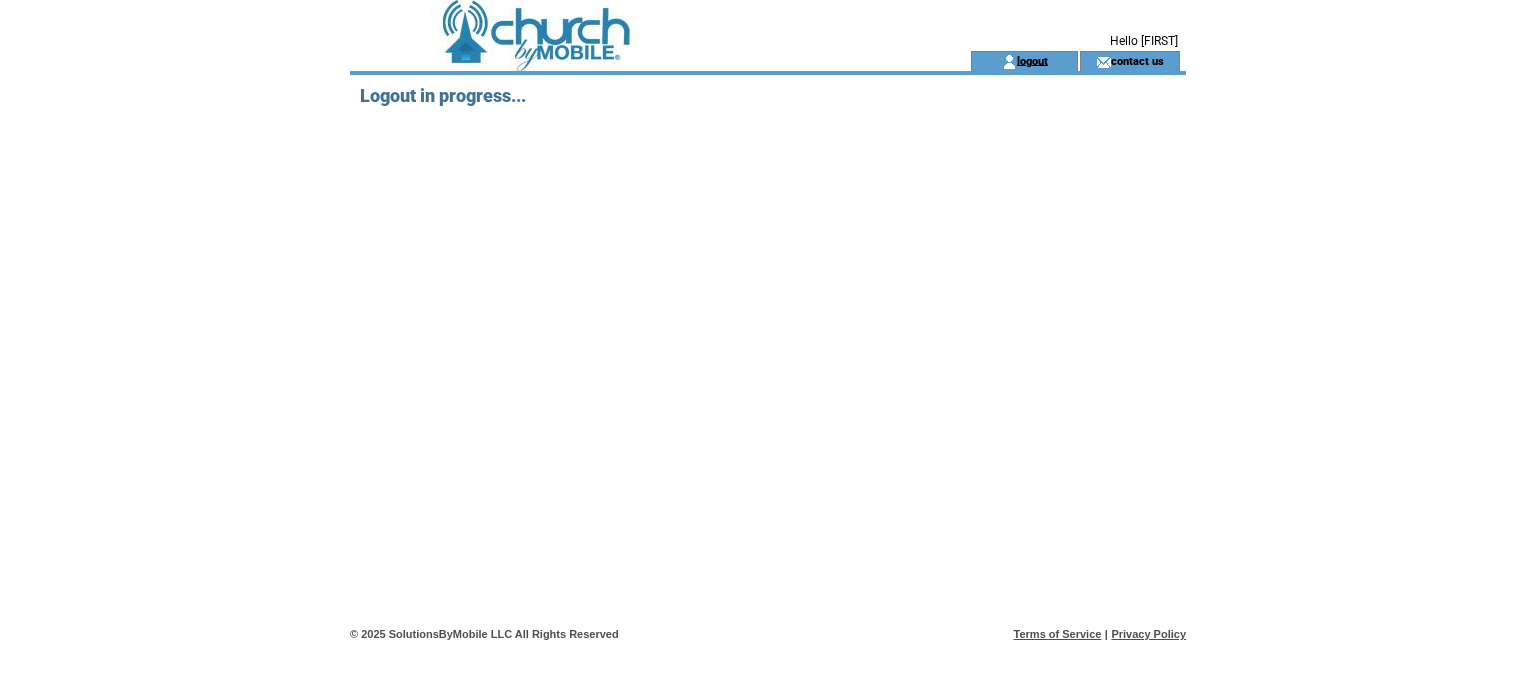 scroll, scrollTop: 0, scrollLeft: 0, axis: both 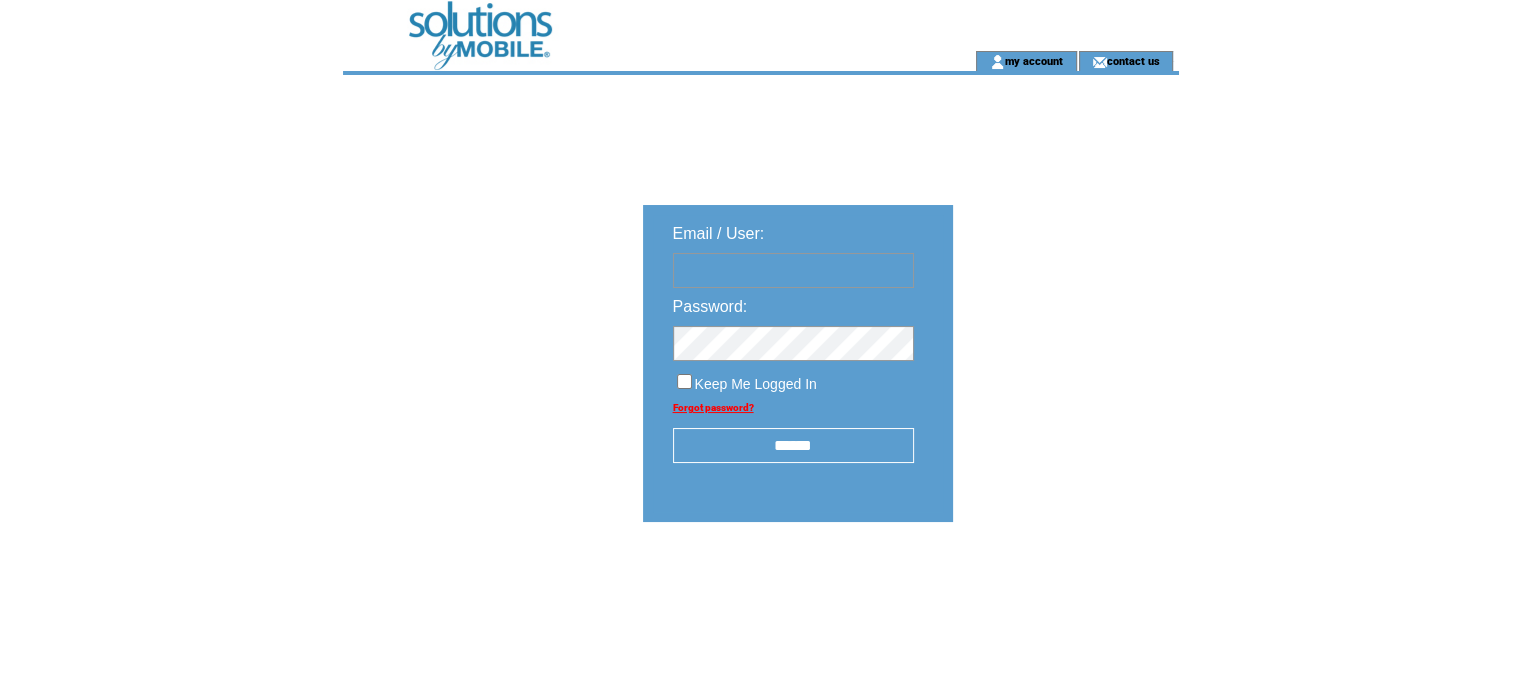 click at bounding box center [793, 270] 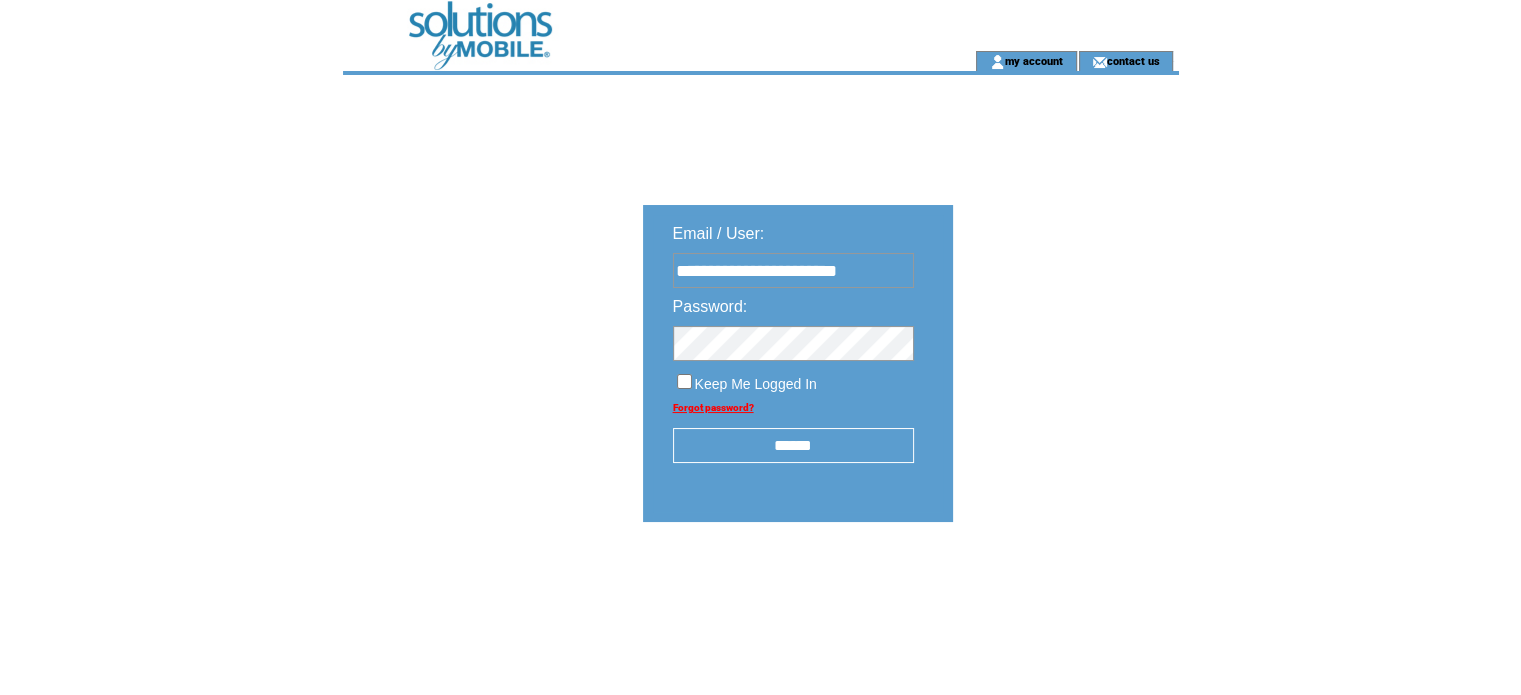 click on "******" at bounding box center [793, 445] 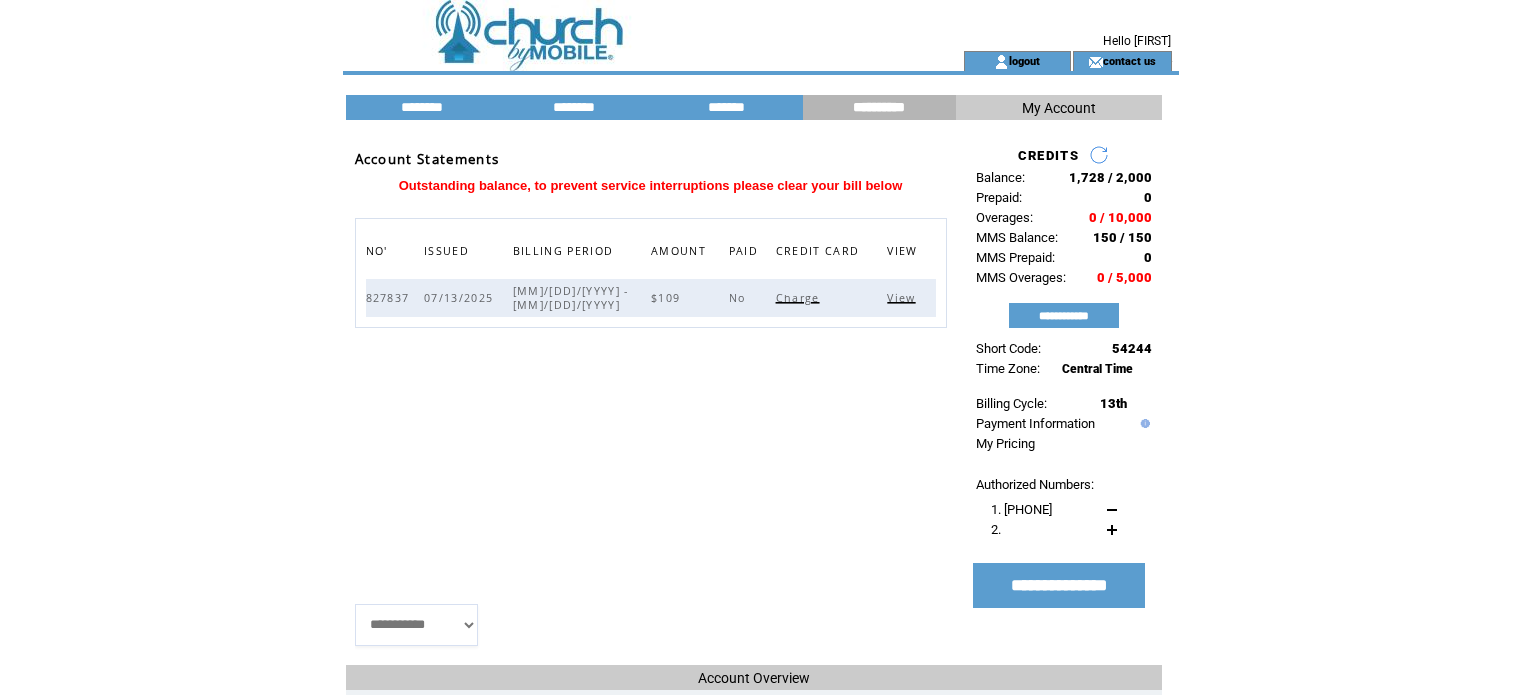 scroll, scrollTop: 0, scrollLeft: 0, axis: both 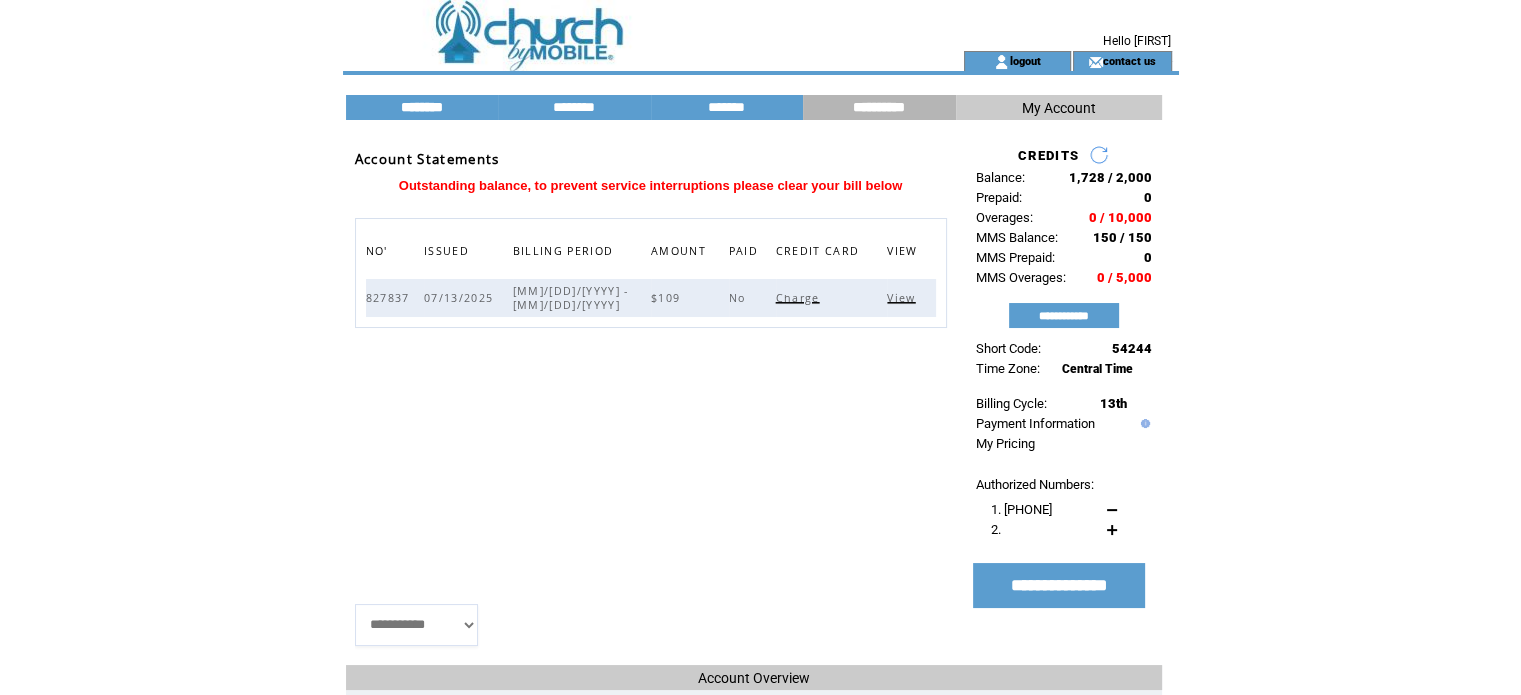 click on "********" at bounding box center (422, 107) 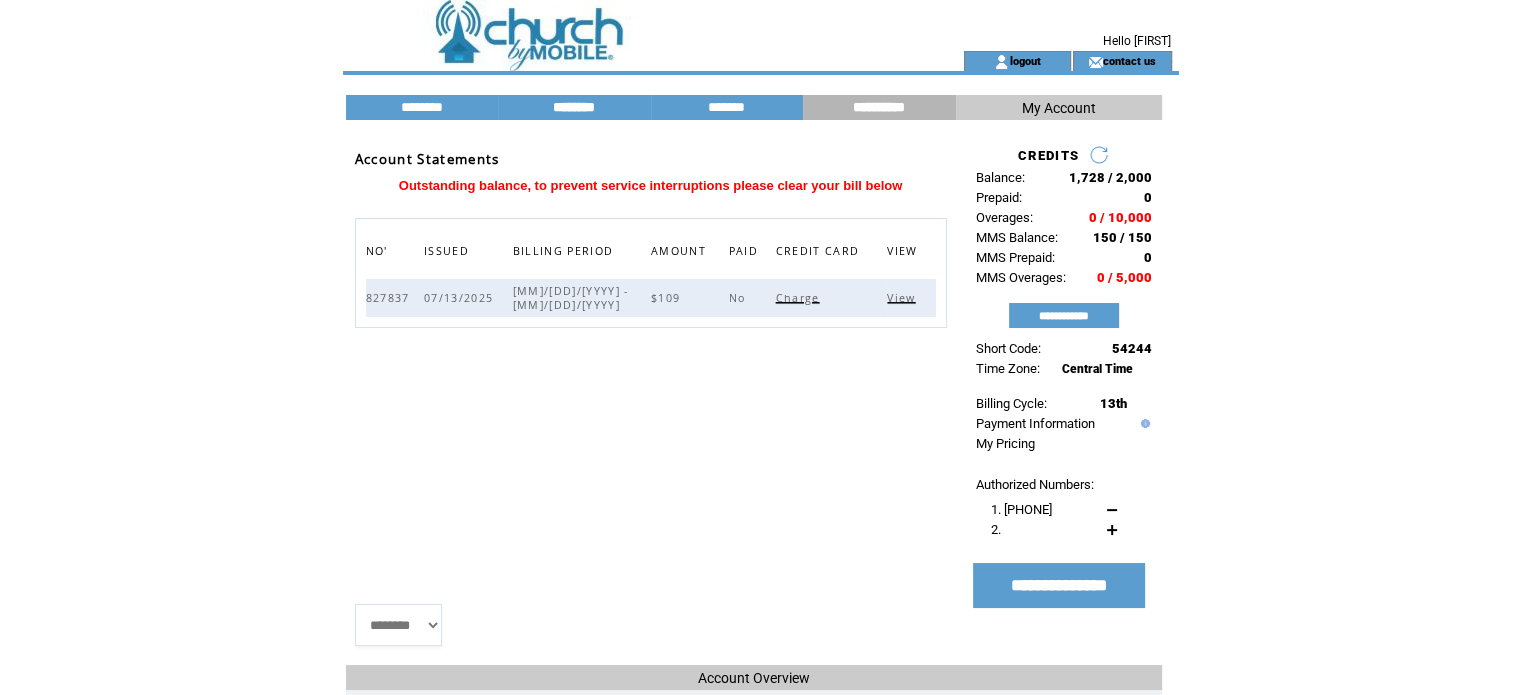 click on "********" at bounding box center [574, 107] 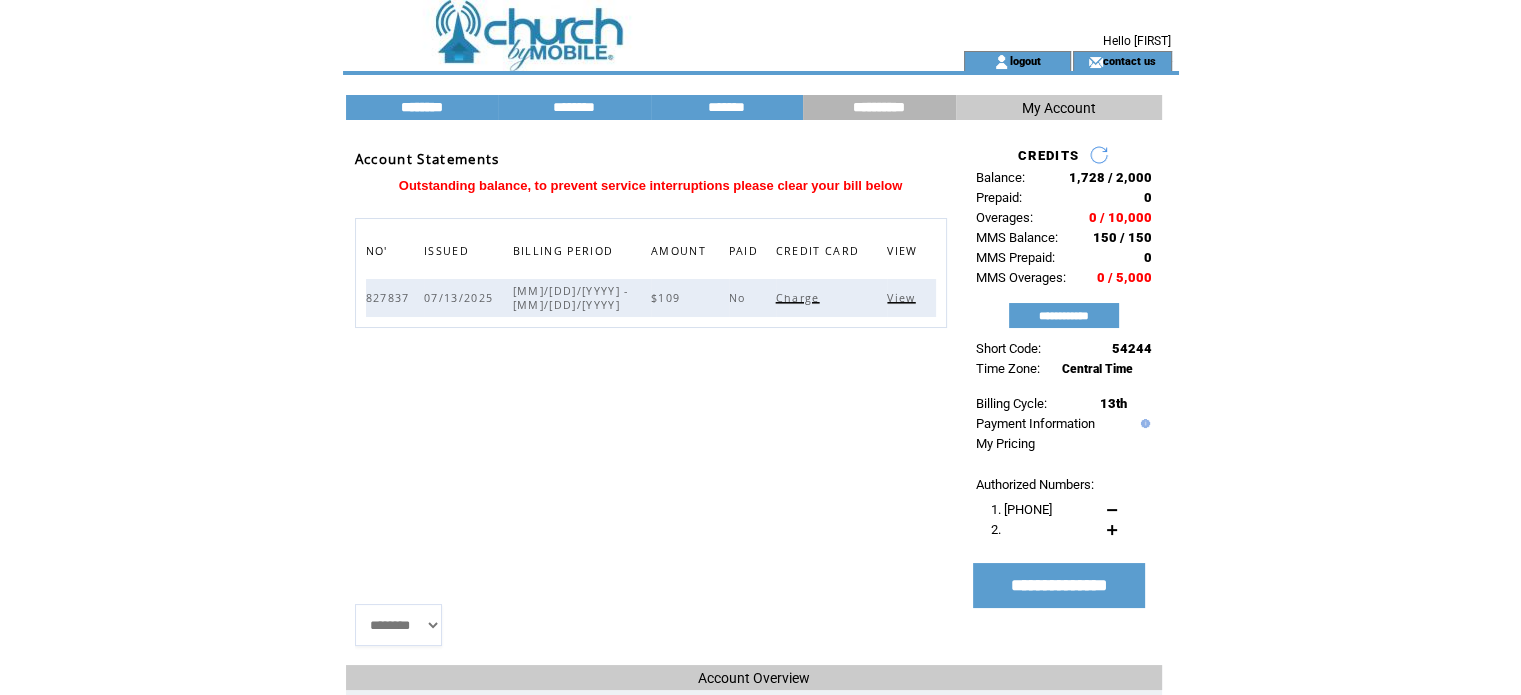 click on "********" at bounding box center (422, 107) 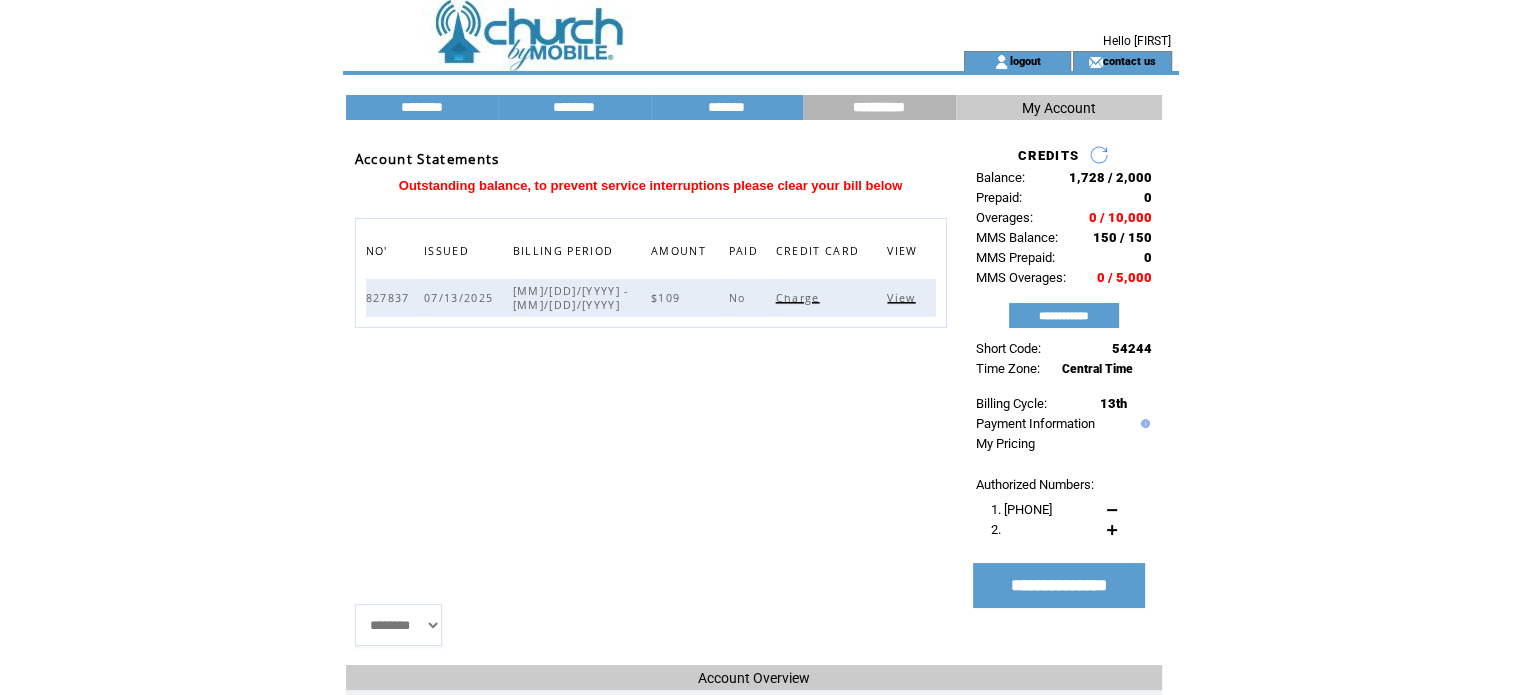 click on "View" at bounding box center (903, 298) 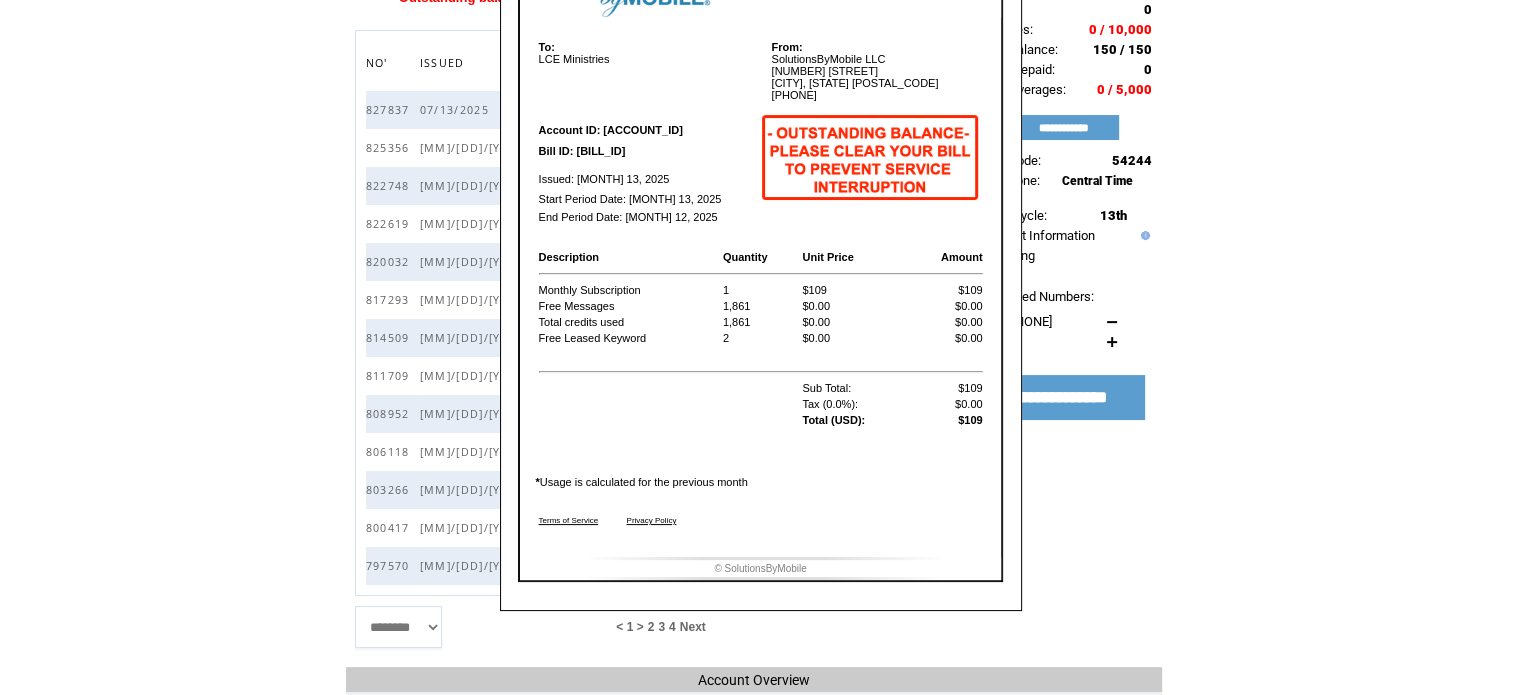 scroll, scrollTop: 0, scrollLeft: 0, axis: both 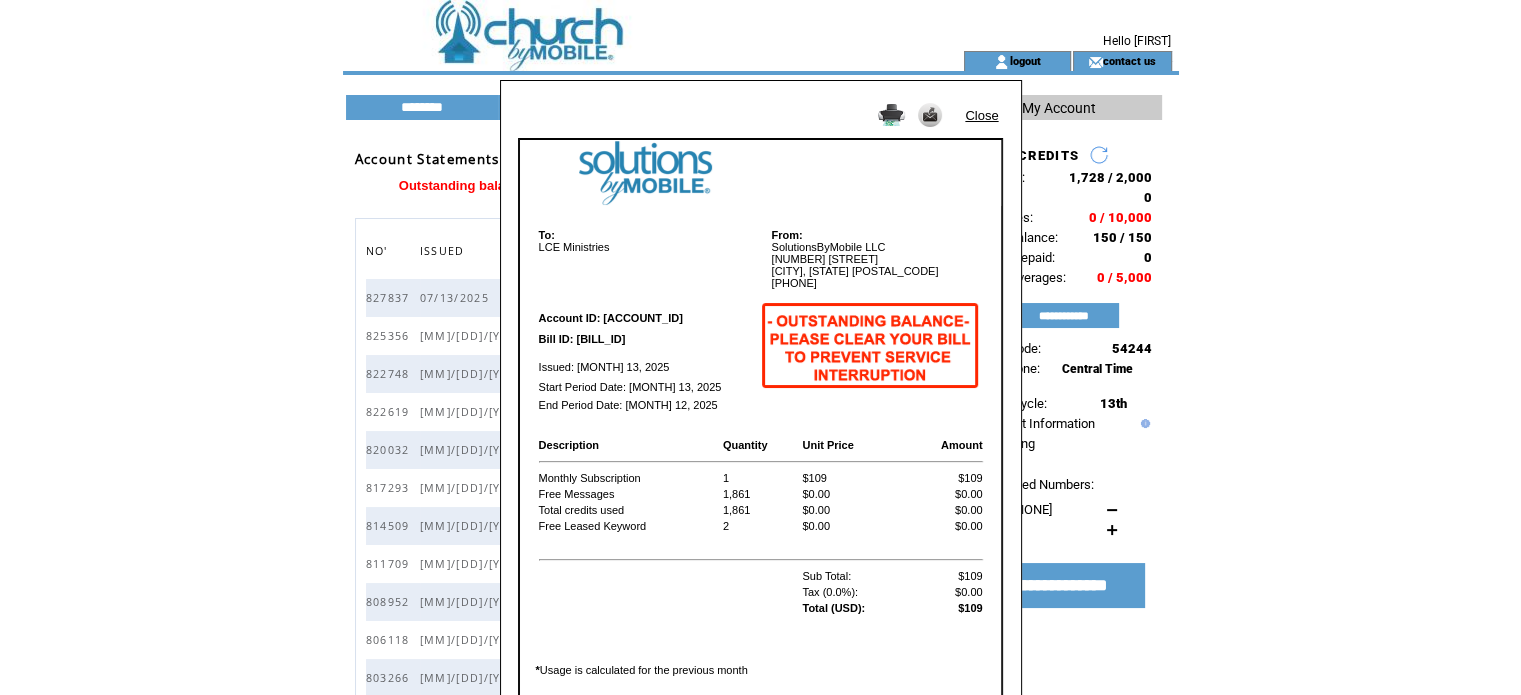 click on "Close" at bounding box center (981, 115) 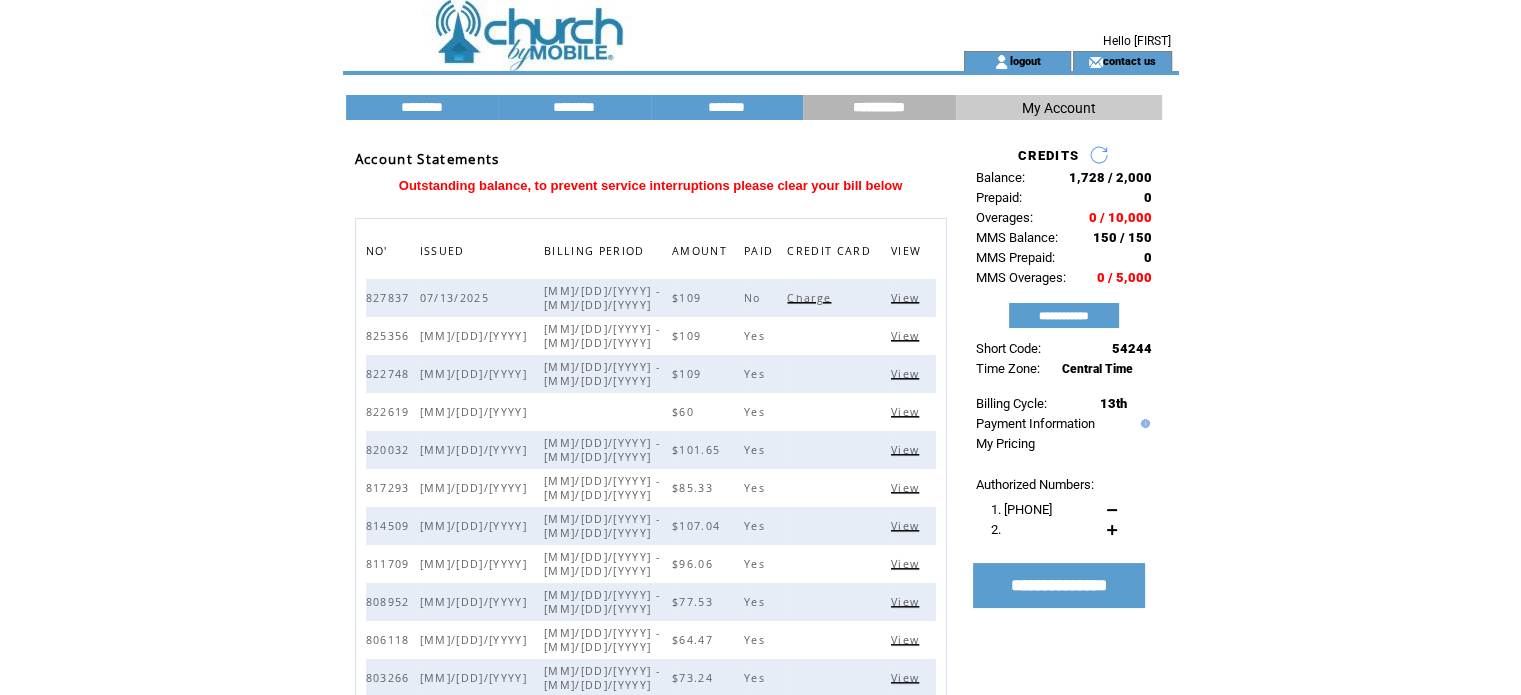 click on "**********" 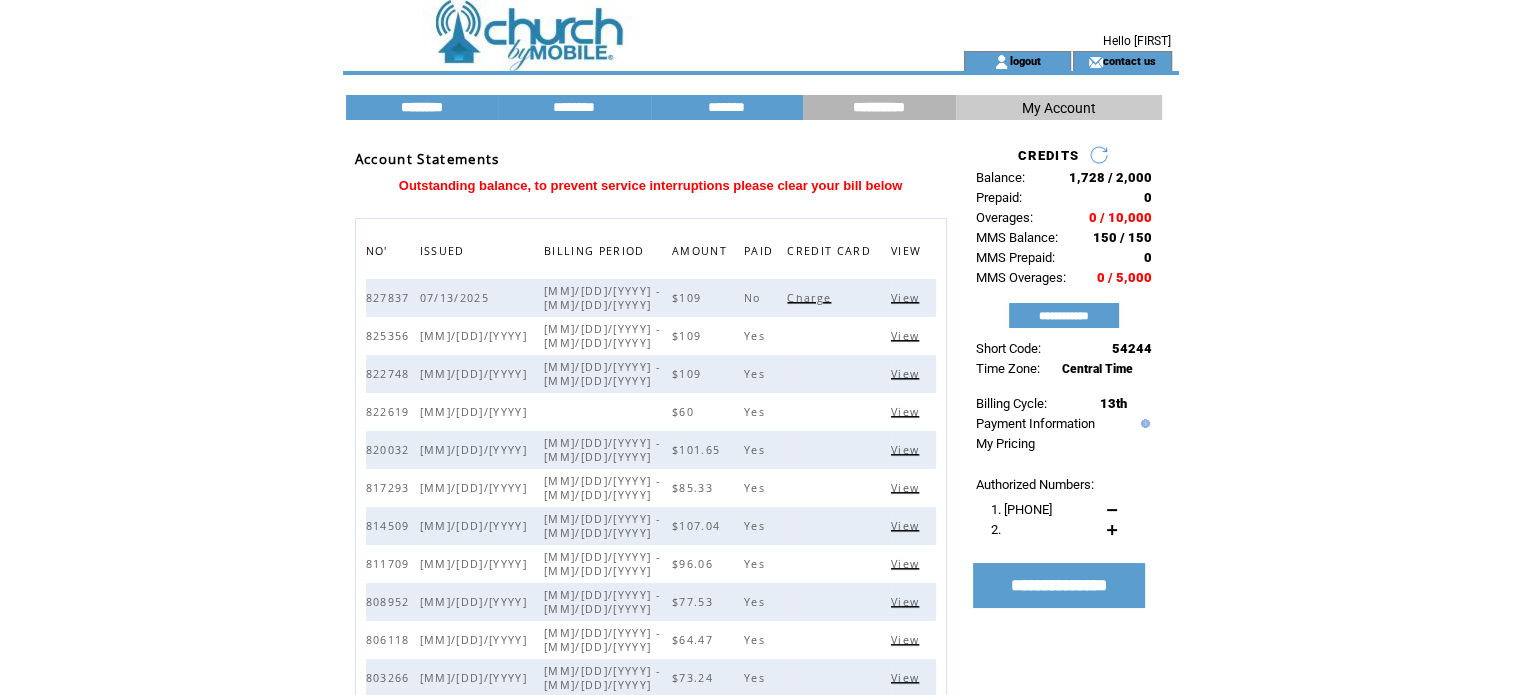 click on "********" at bounding box center [422, 107] 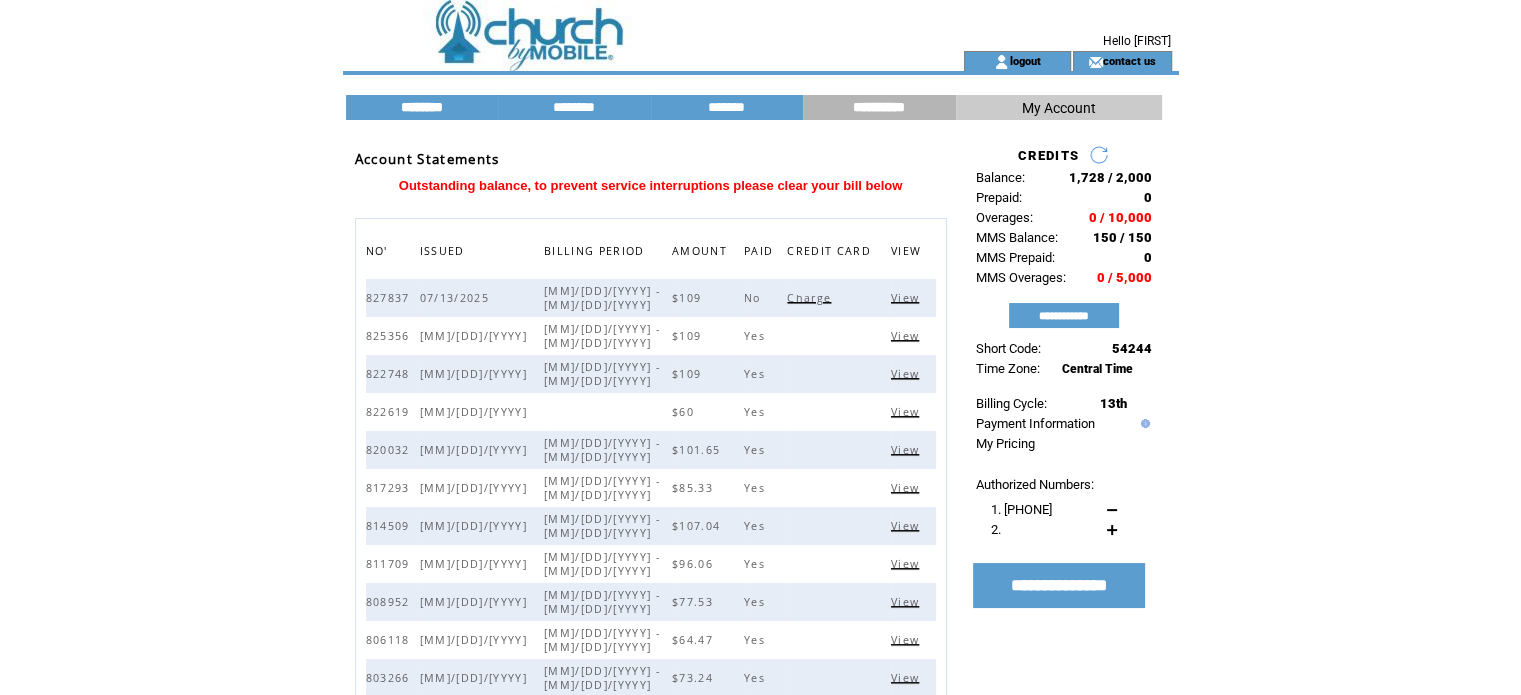 click on "********" at bounding box center (422, 107) 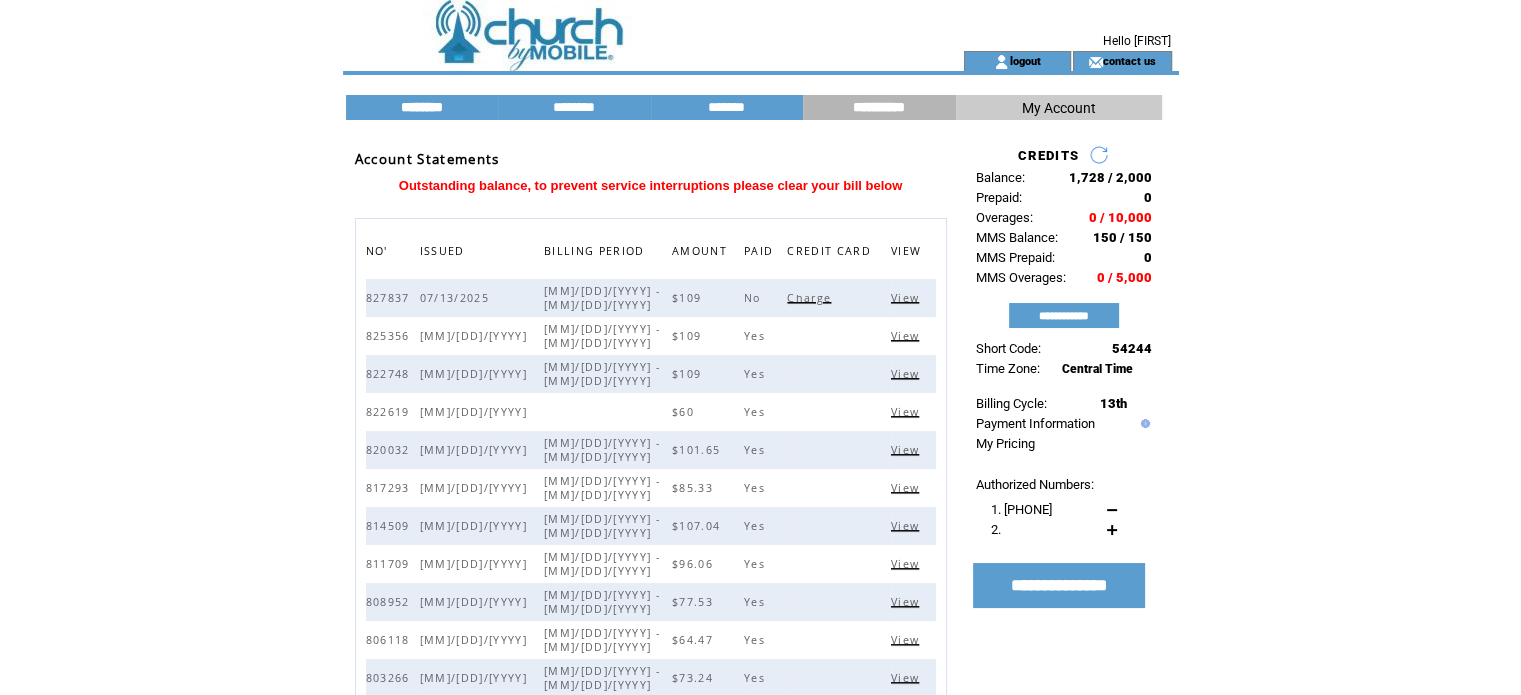 click on "********" at bounding box center [422, 107] 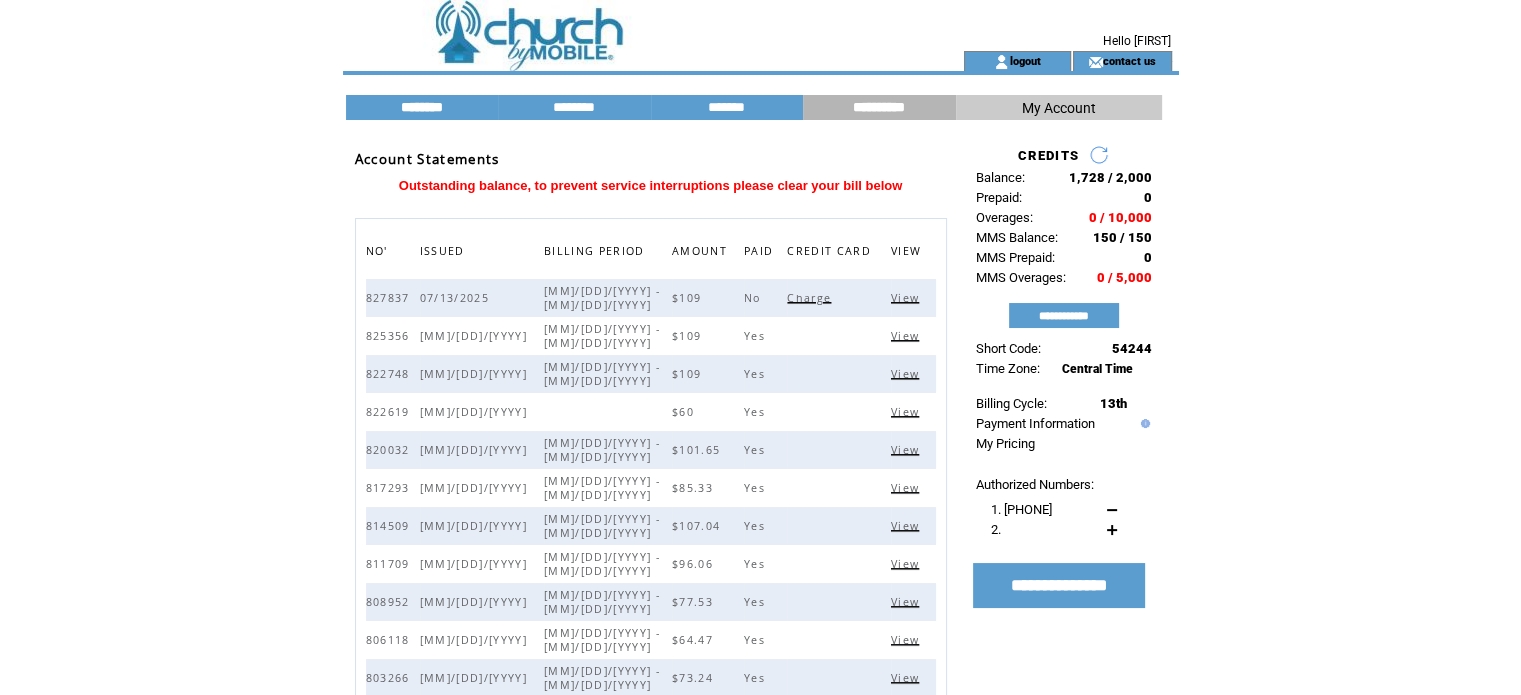 click on "********" at bounding box center [422, 107] 